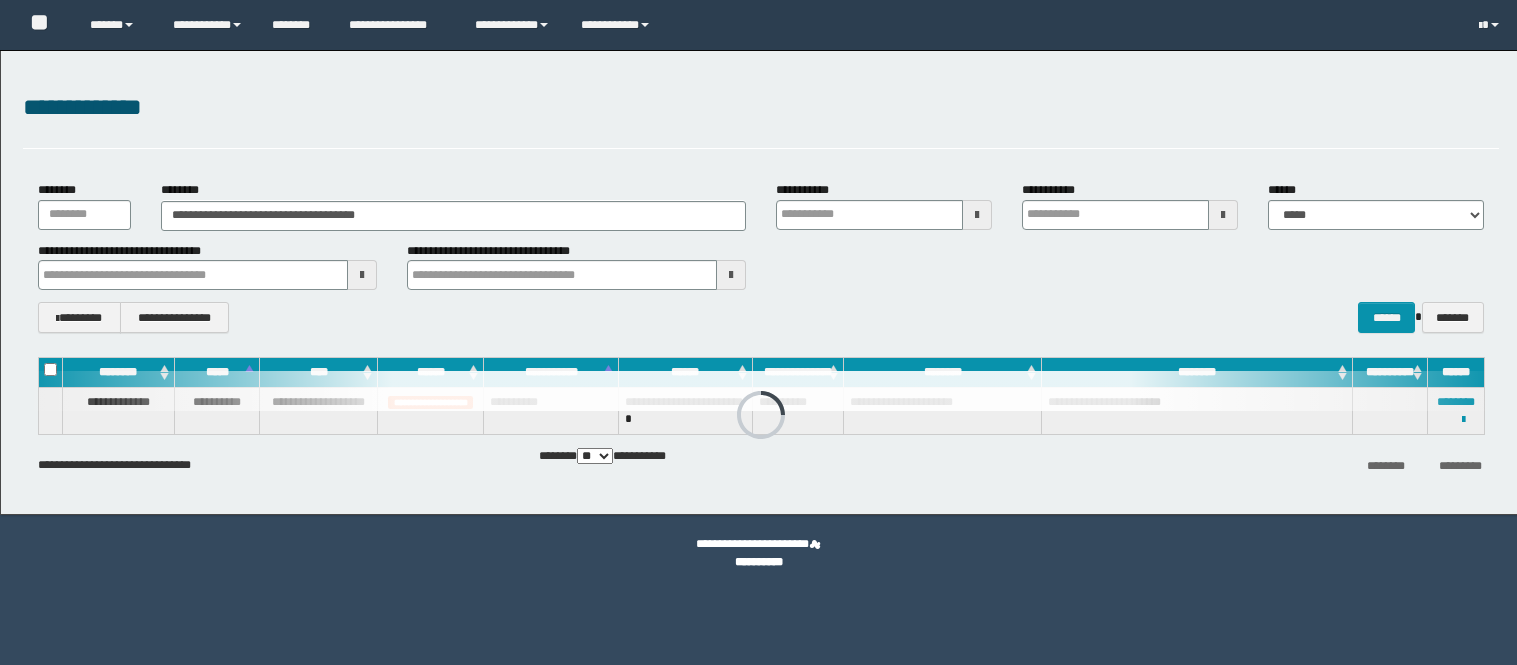 scroll, scrollTop: 0, scrollLeft: 0, axis: both 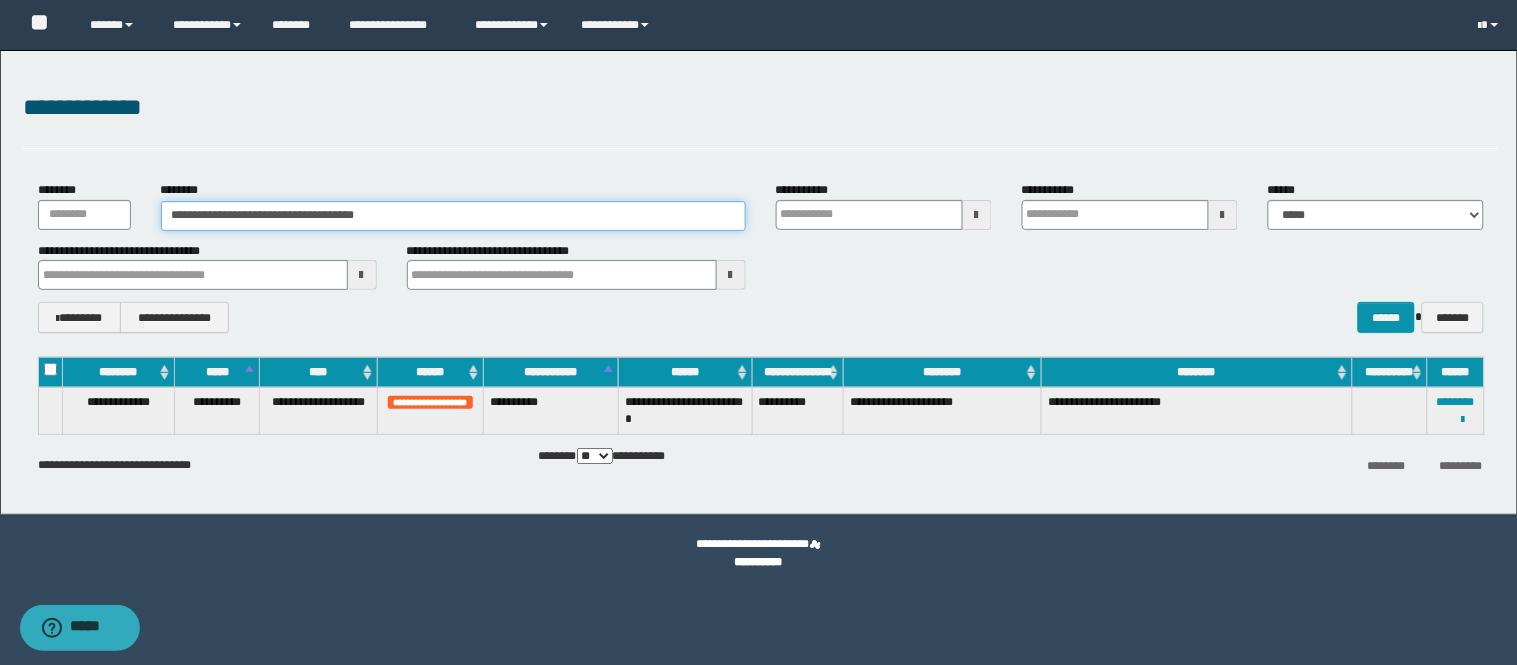 drag, startPoint x: 450, startPoint y: 200, endPoint x: 132, endPoint y: 248, distance: 321.60223 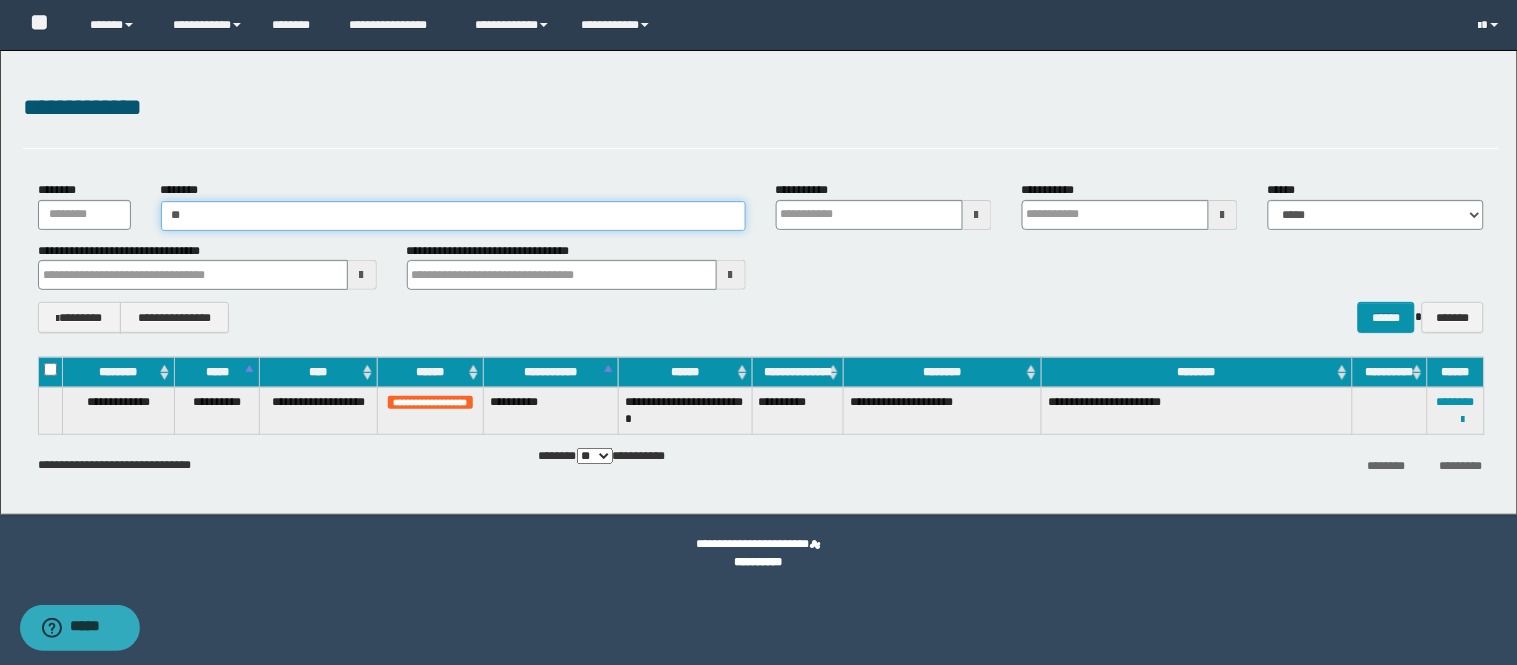 type on "***" 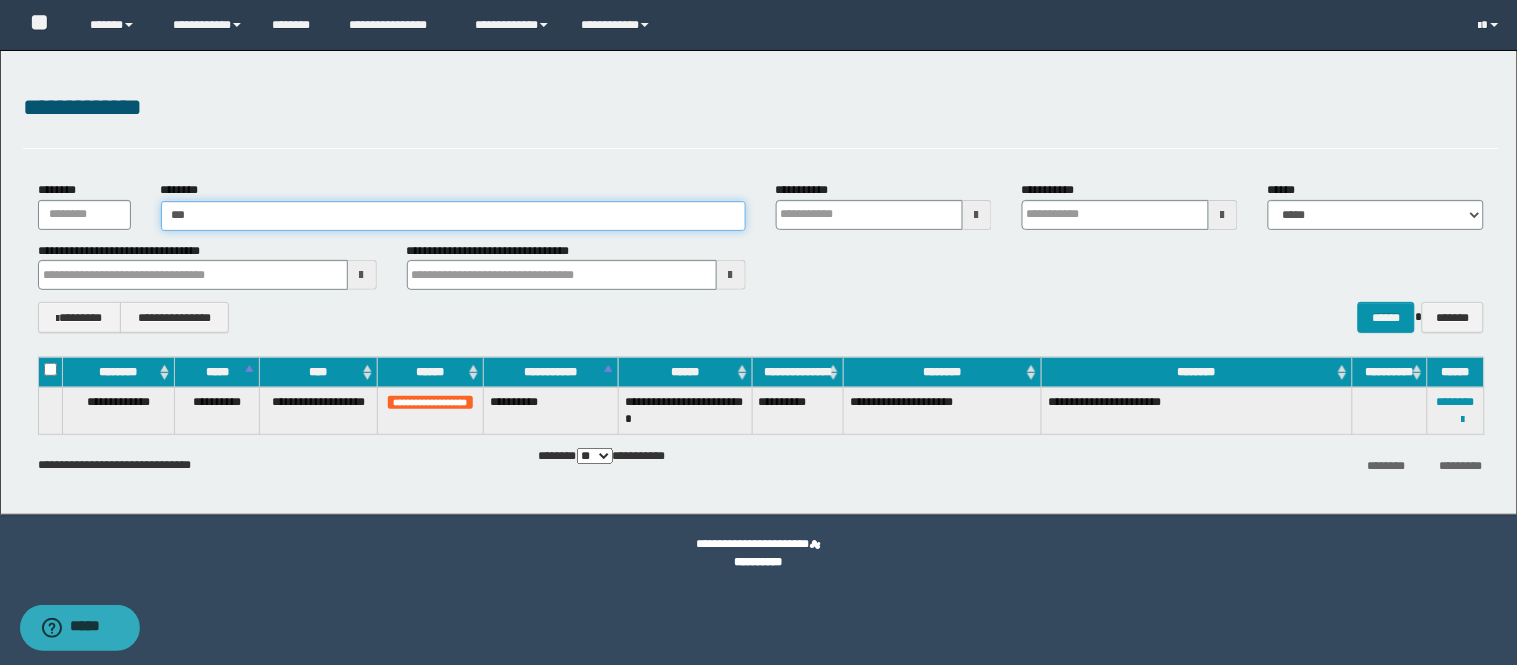 type on "***" 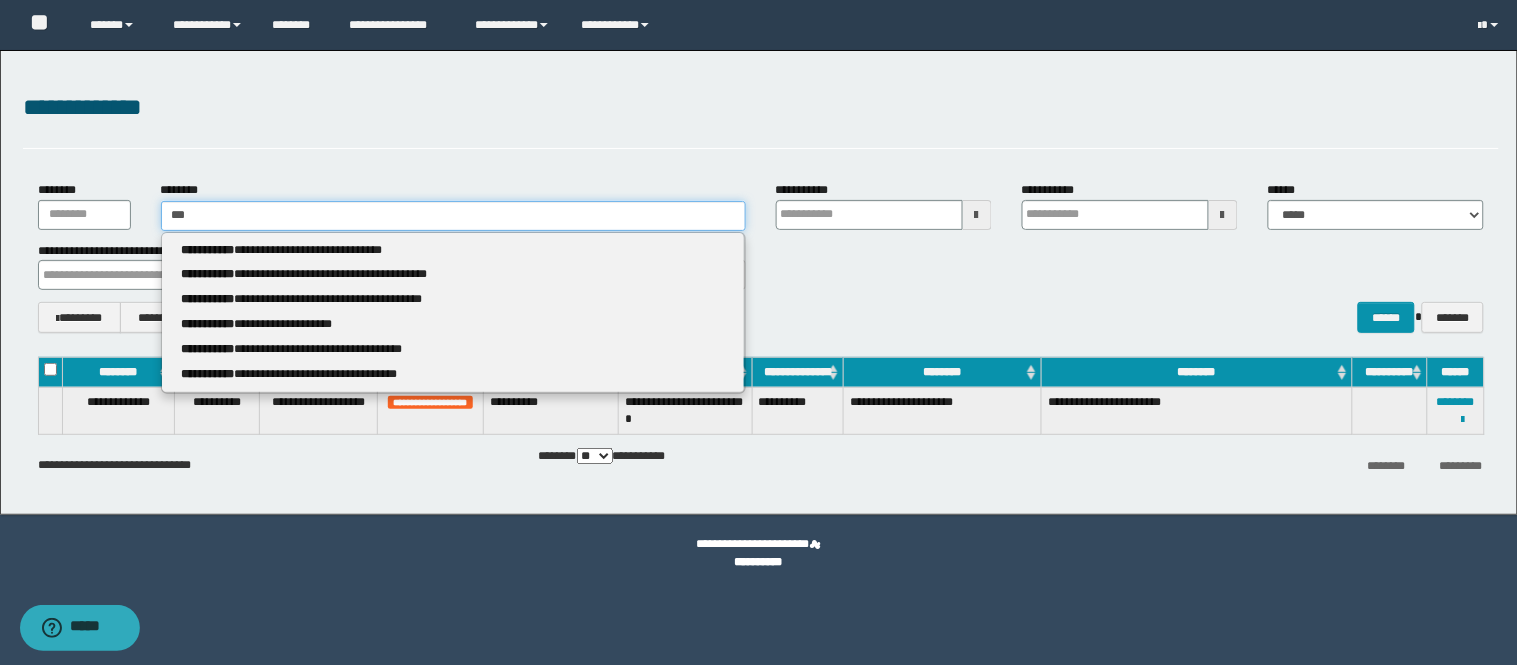 type 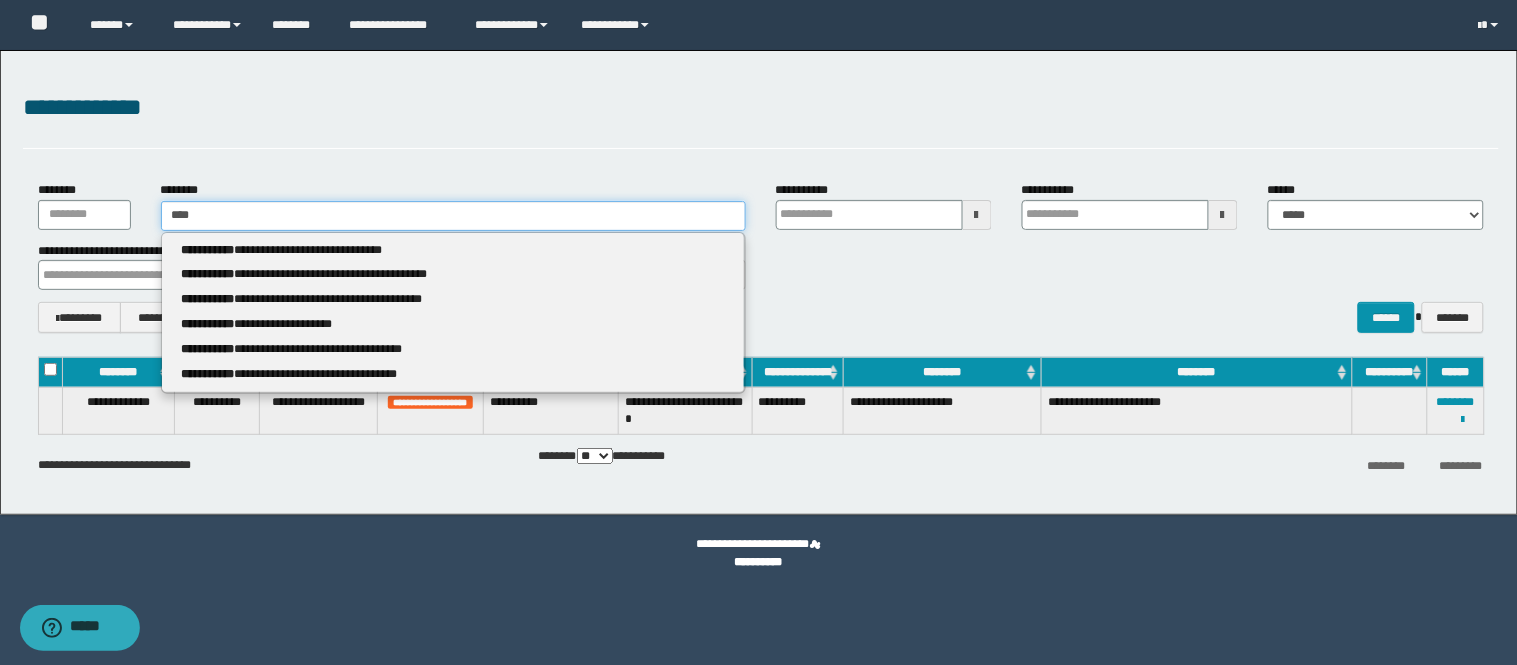 type on "*****" 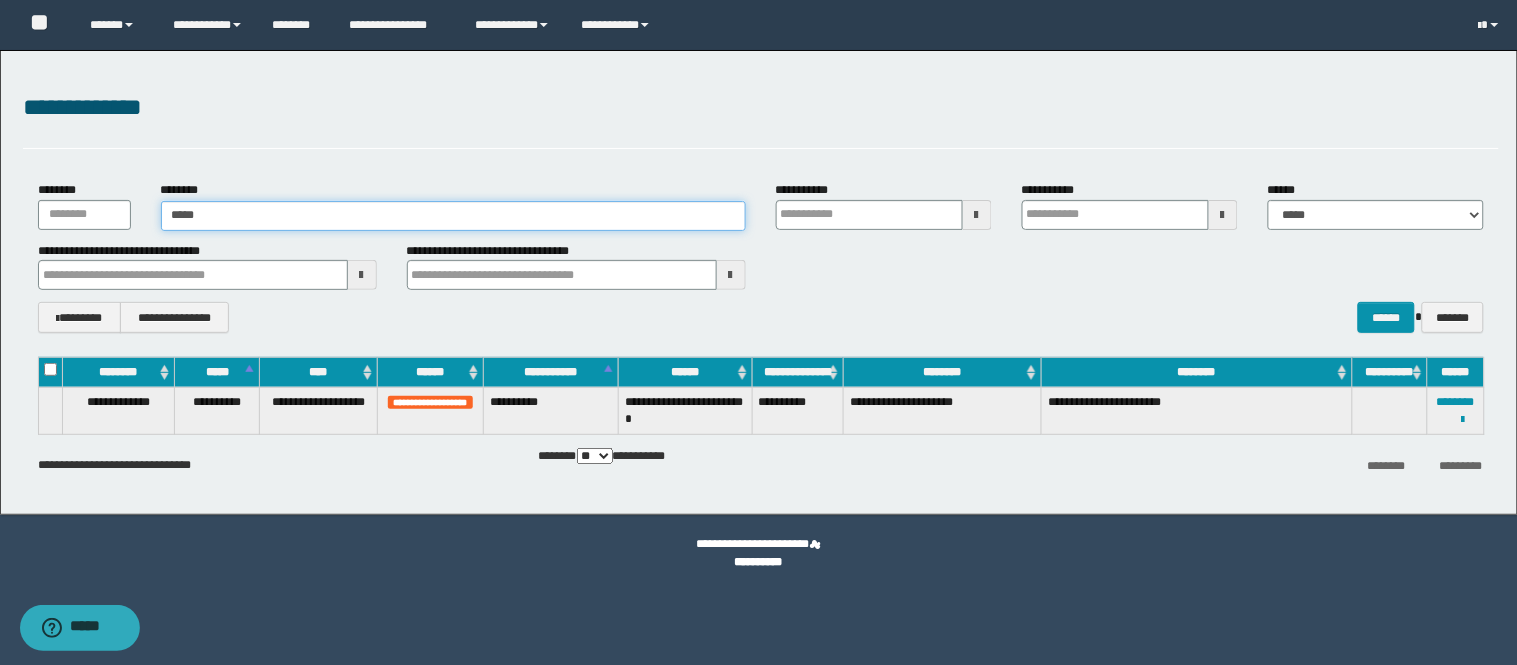 type on "*****" 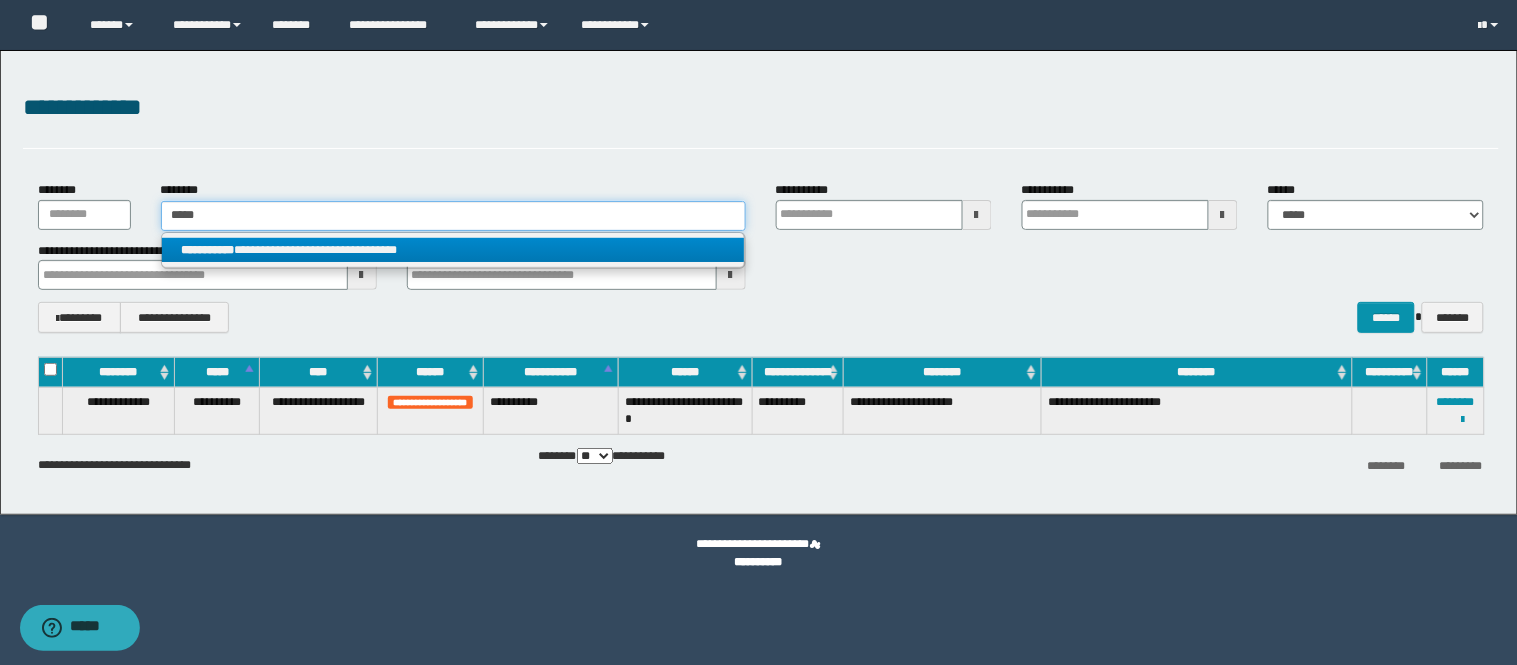 type on "*****" 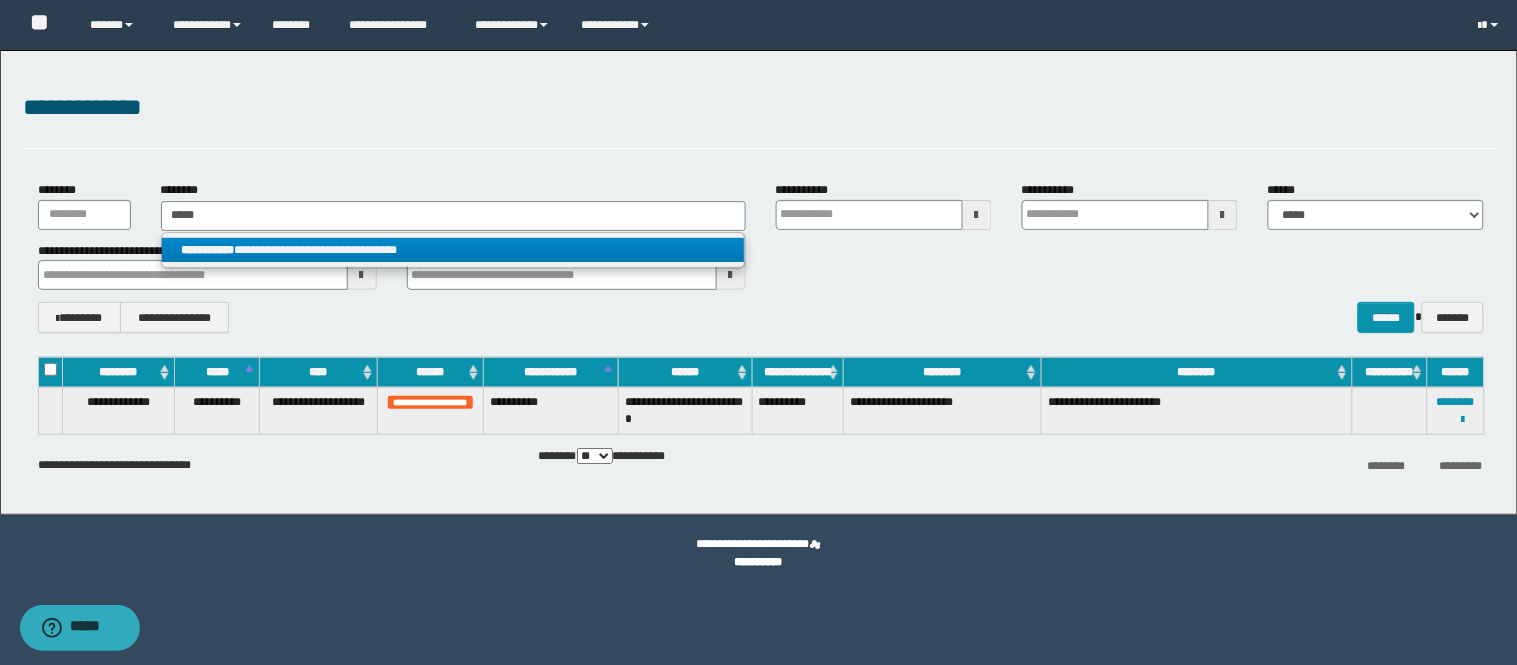 click on "**********" at bounding box center [208, 250] 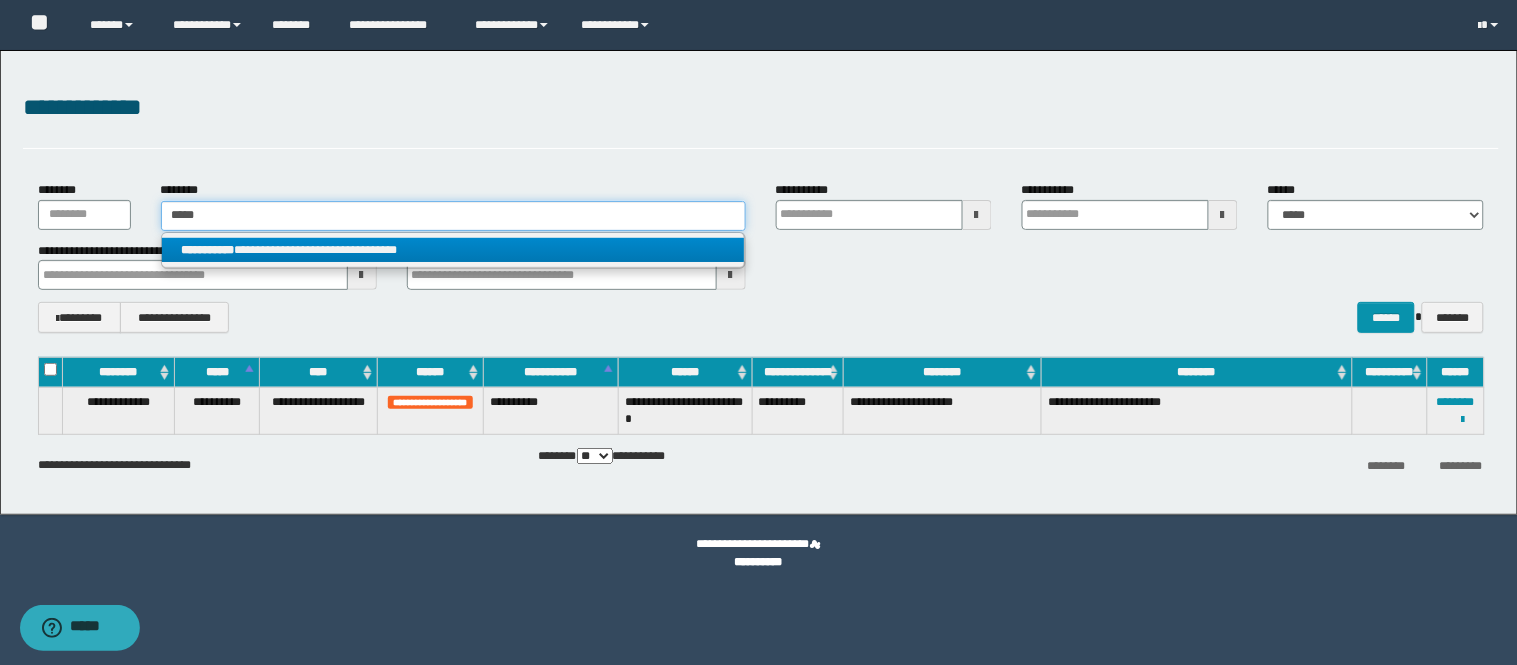 type 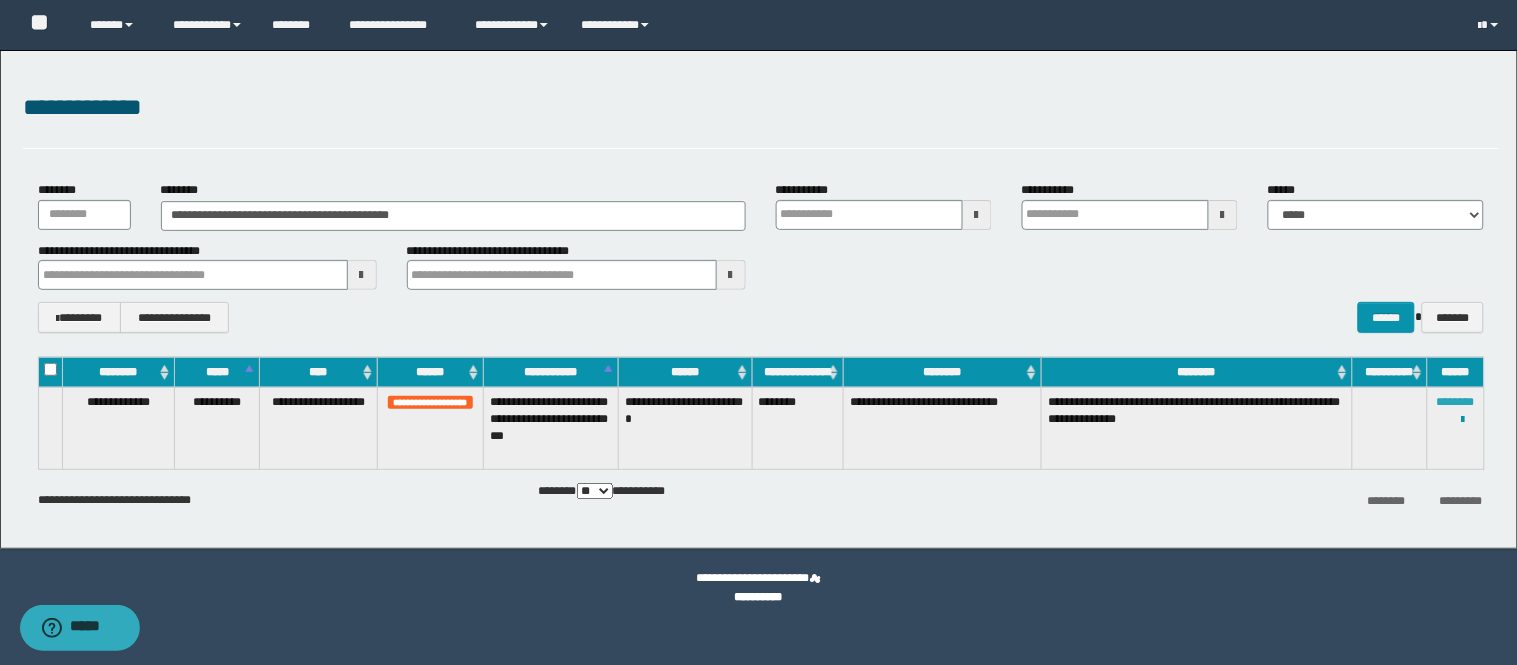click on "********" at bounding box center [1456, 402] 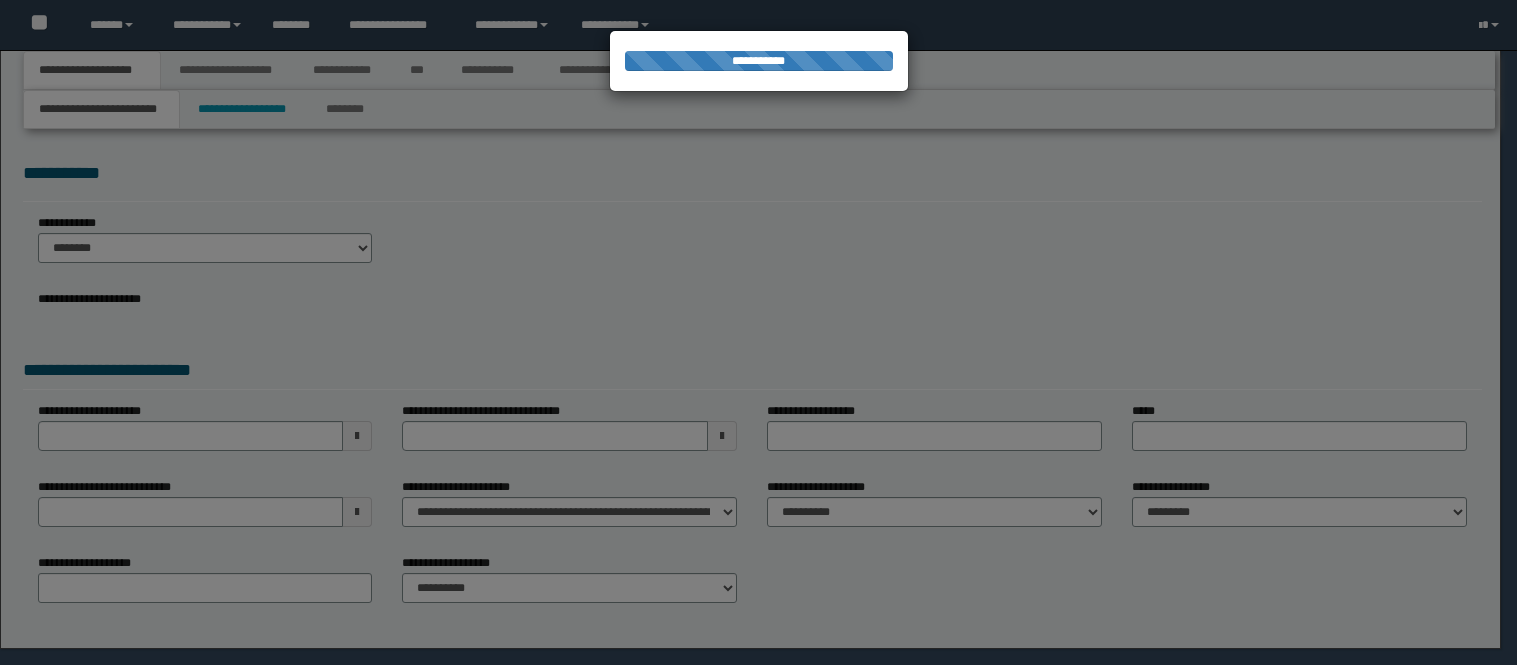 scroll, scrollTop: 0, scrollLeft: 0, axis: both 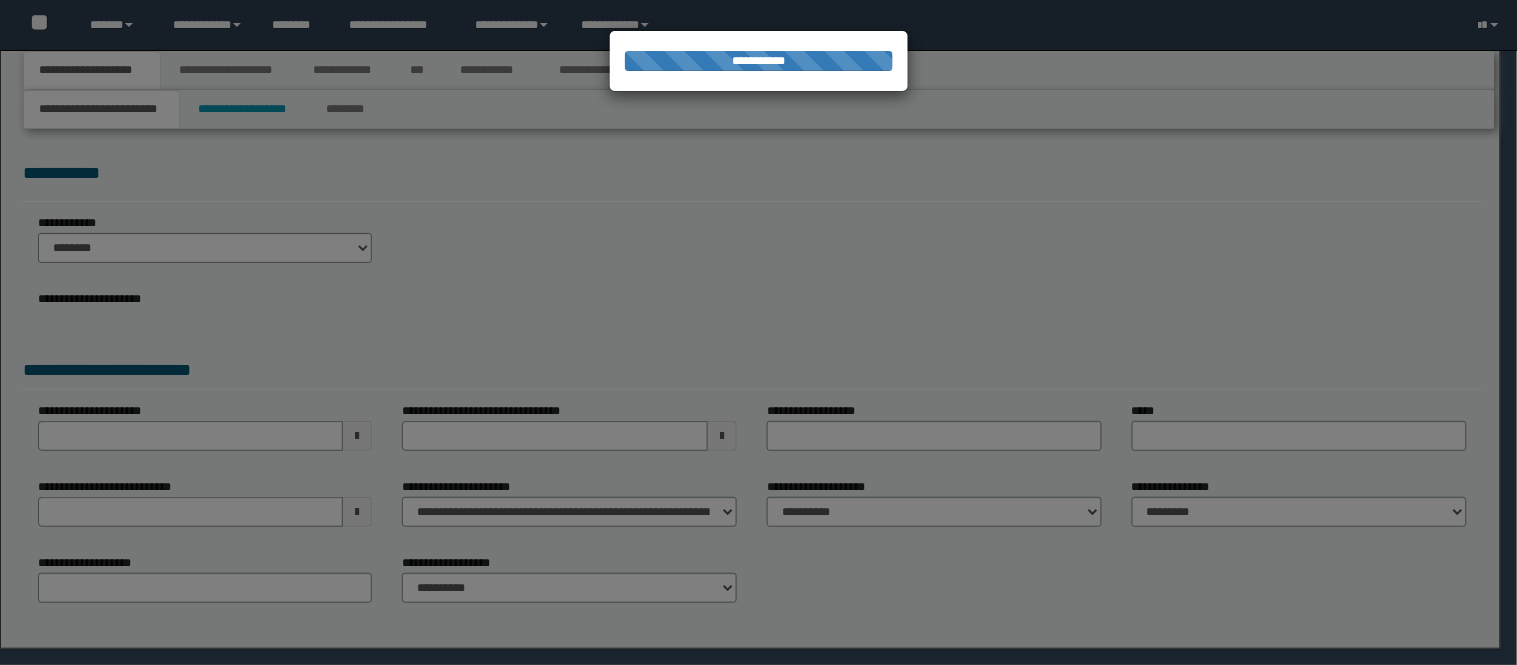 select on "*" 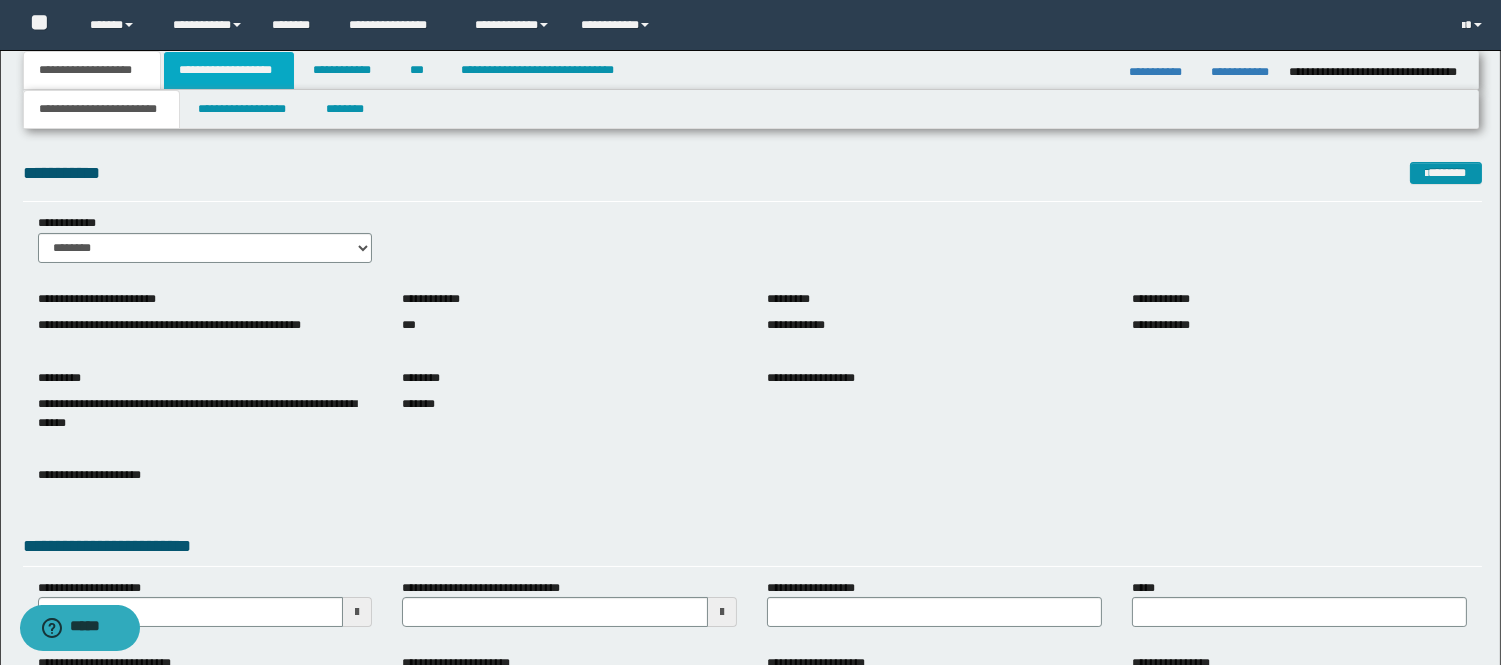 click on "**********" at bounding box center (229, 70) 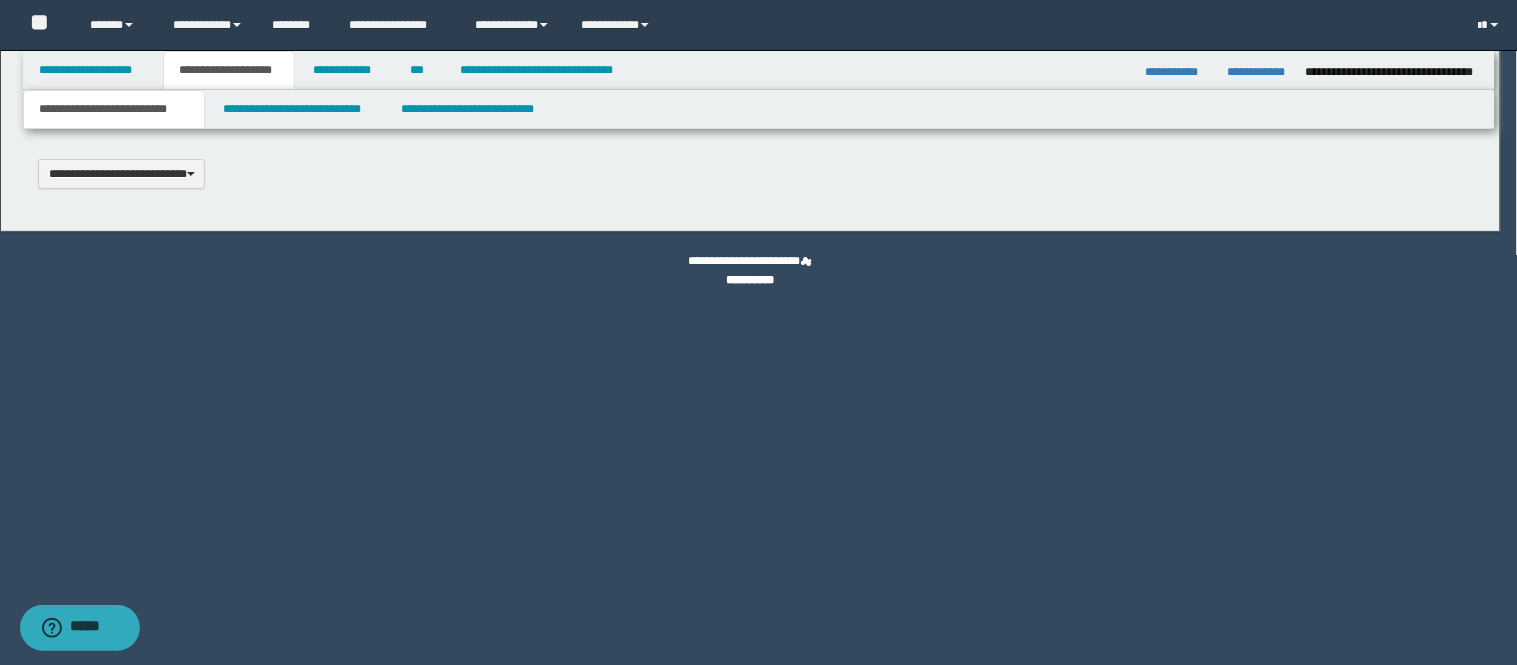 scroll, scrollTop: 0, scrollLeft: 0, axis: both 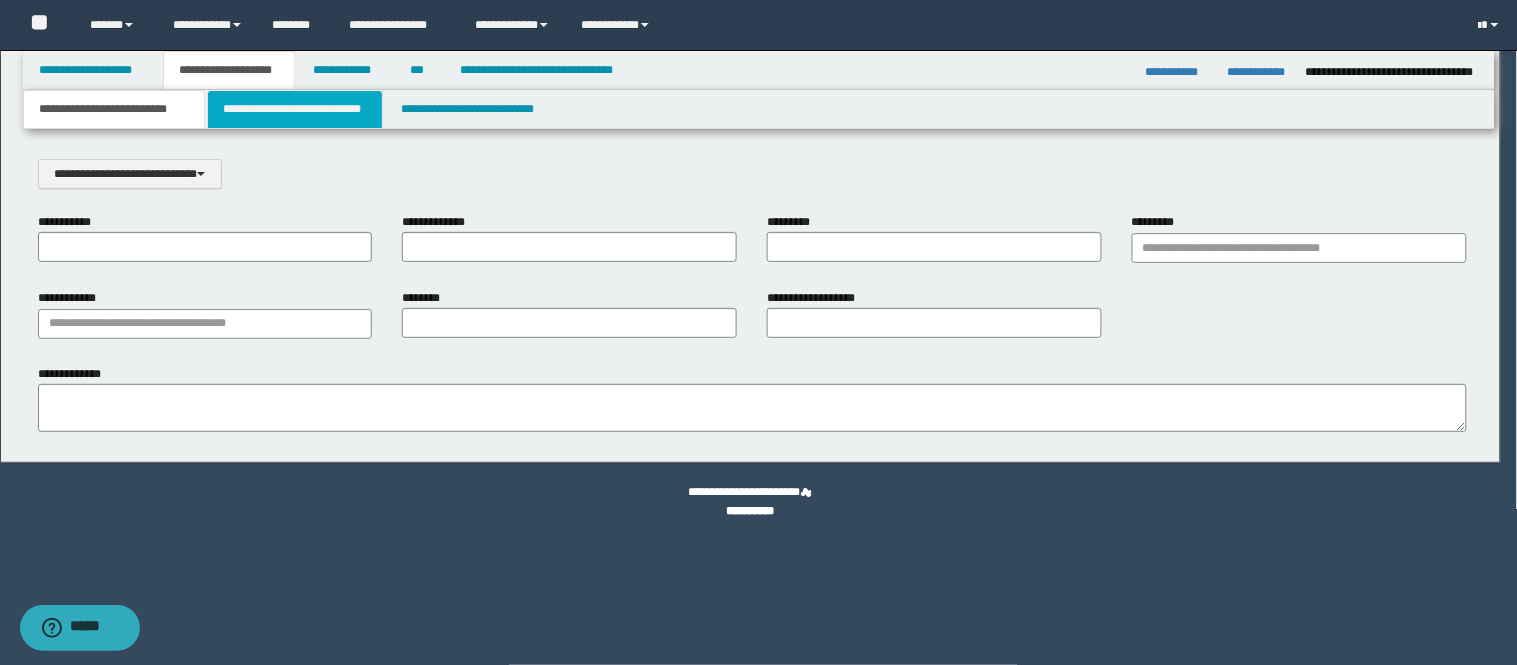 click on "**********" at bounding box center [295, 109] 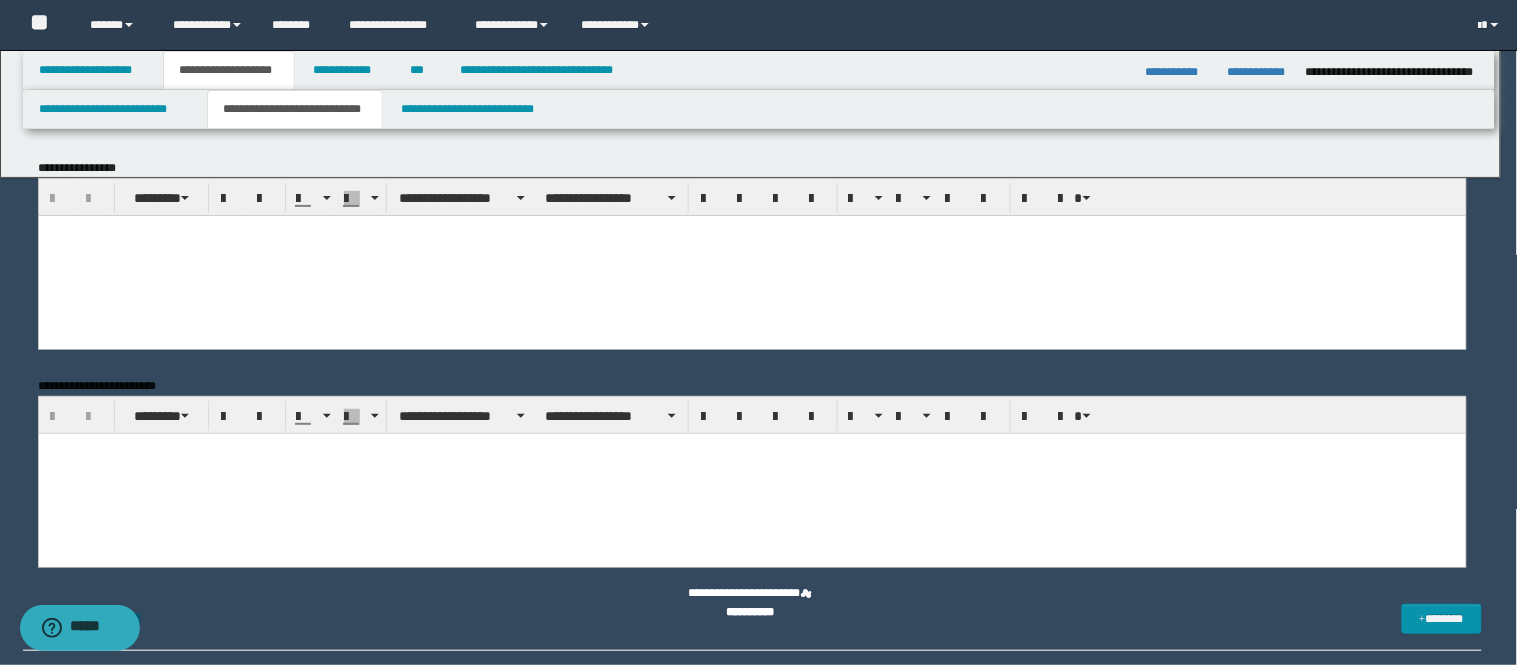 scroll, scrollTop: 0, scrollLeft: 0, axis: both 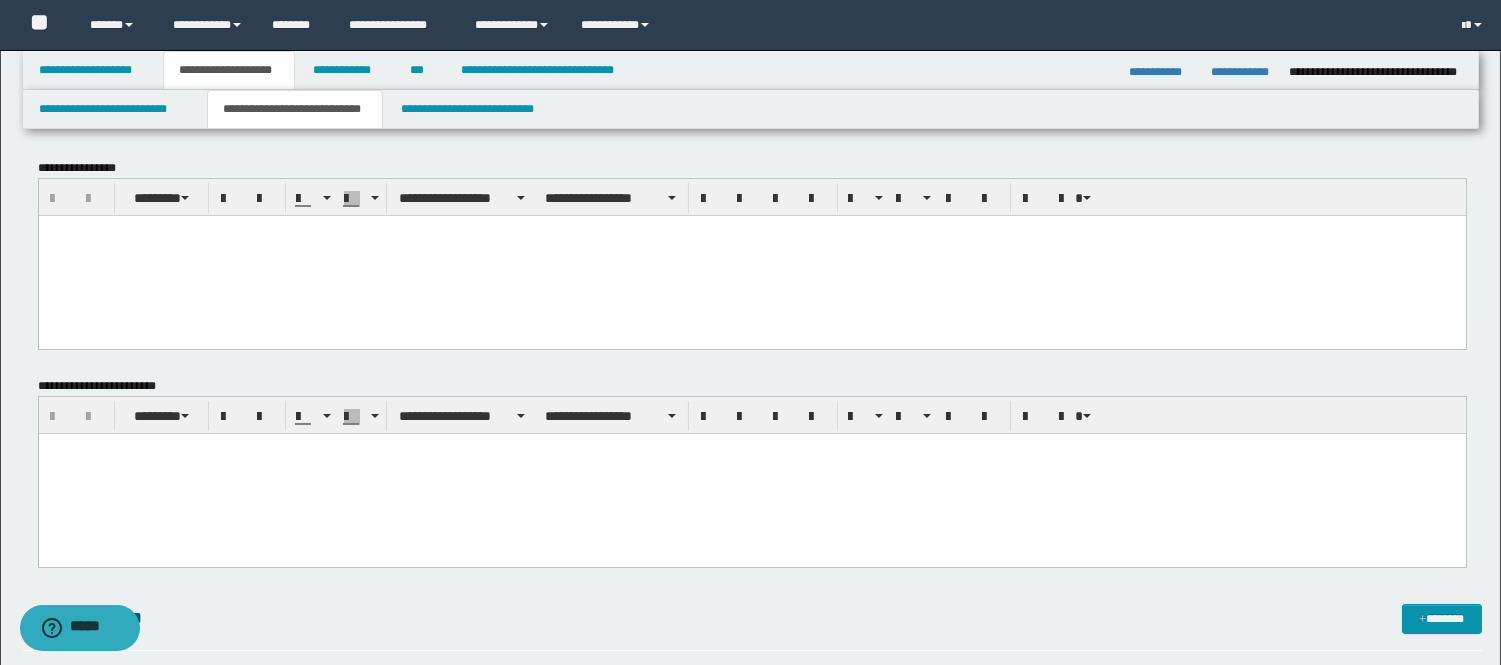click at bounding box center (751, 474) 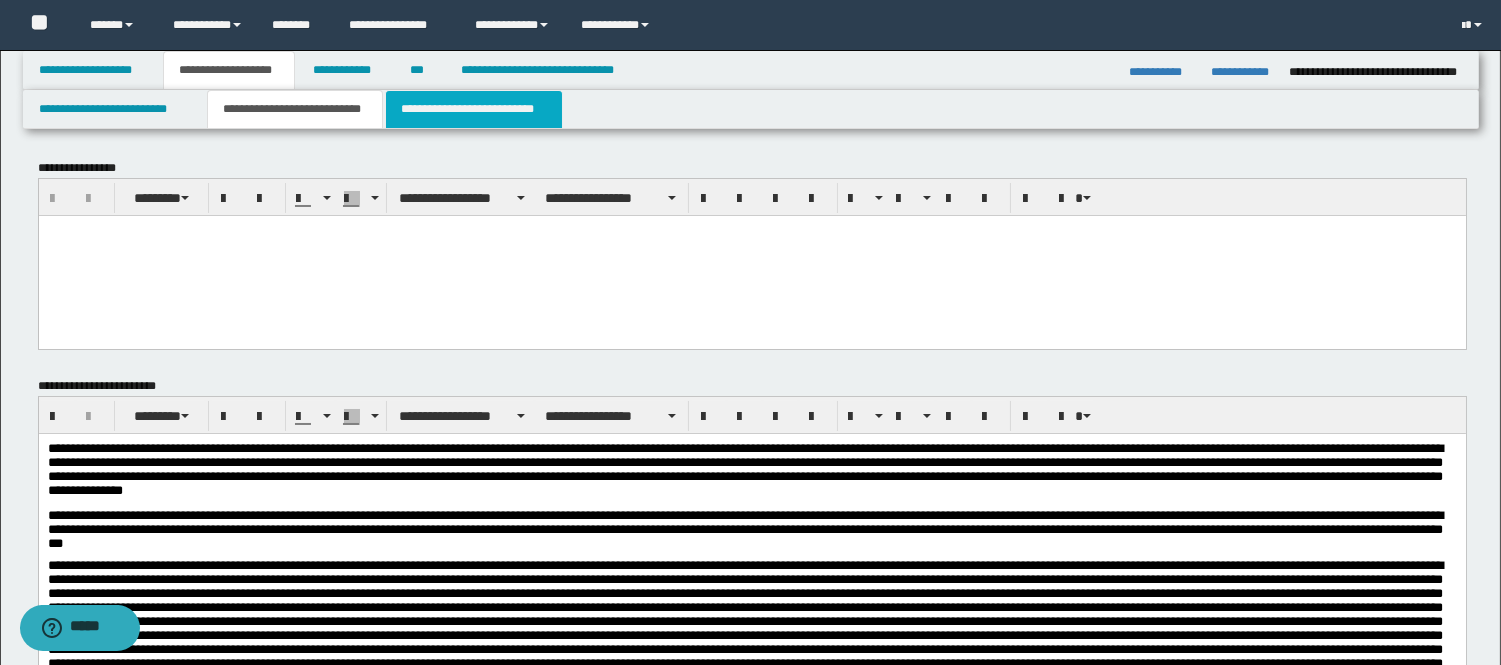 click on "**********" at bounding box center (474, 109) 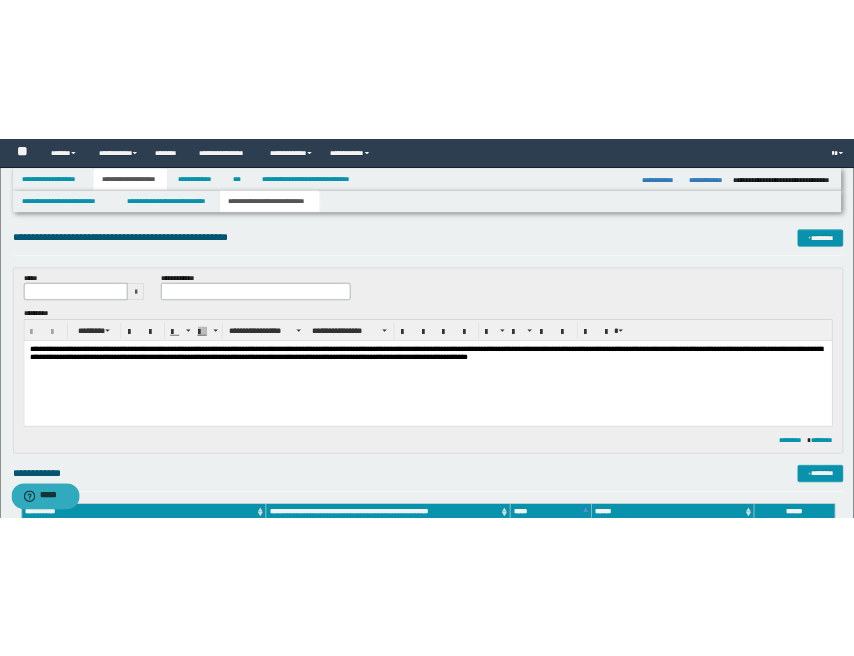 scroll, scrollTop: 0, scrollLeft: 0, axis: both 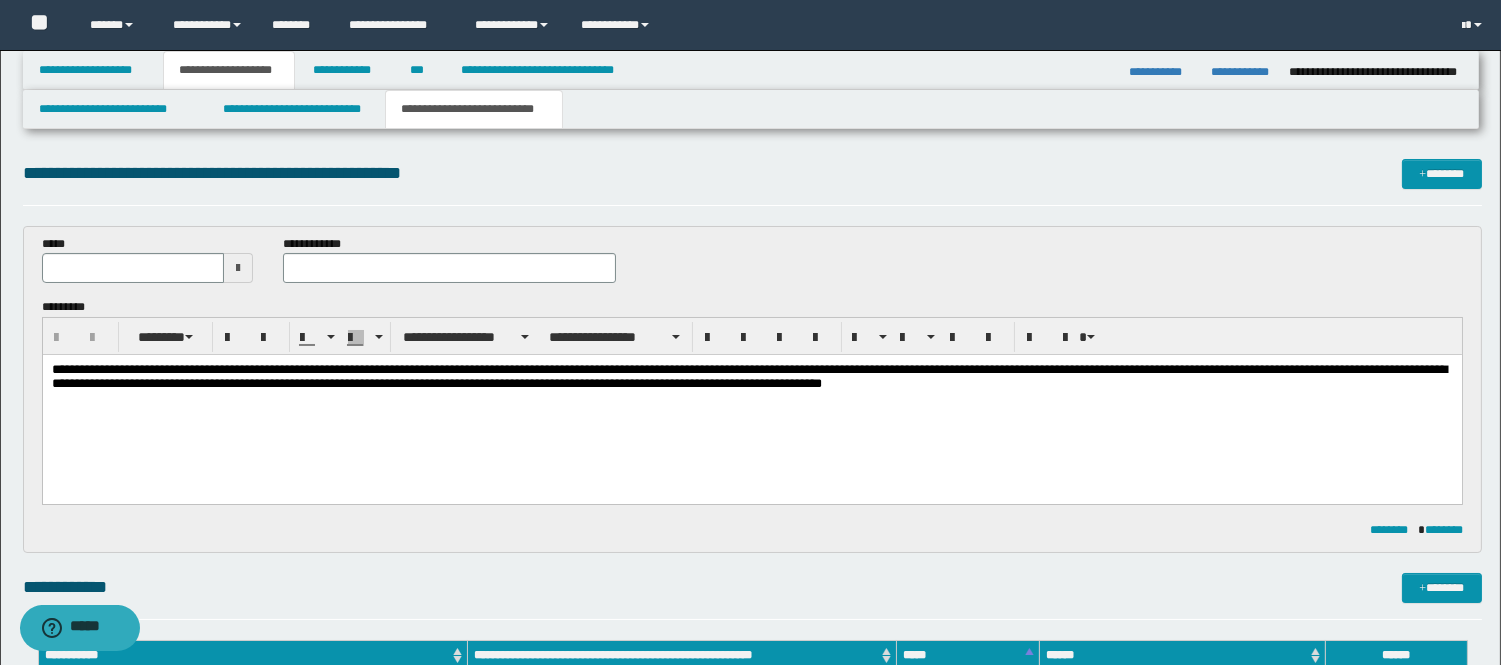 drag, startPoint x: 286, startPoint y: 446, endPoint x: 254, endPoint y: 443, distance: 32.140316 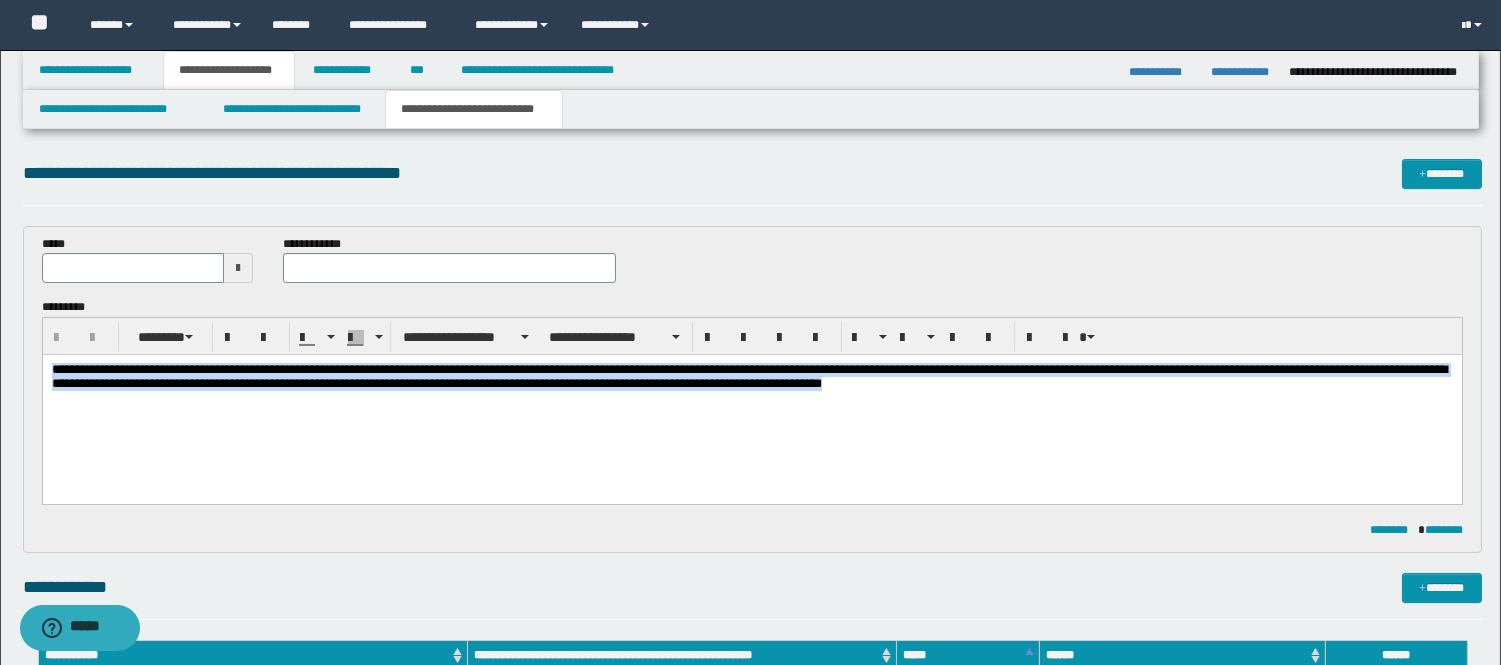 drag, startPoint x: 53, startPoint y: 370, endPoint x: 1120, endPoint y: 431, distance: 1068.7423 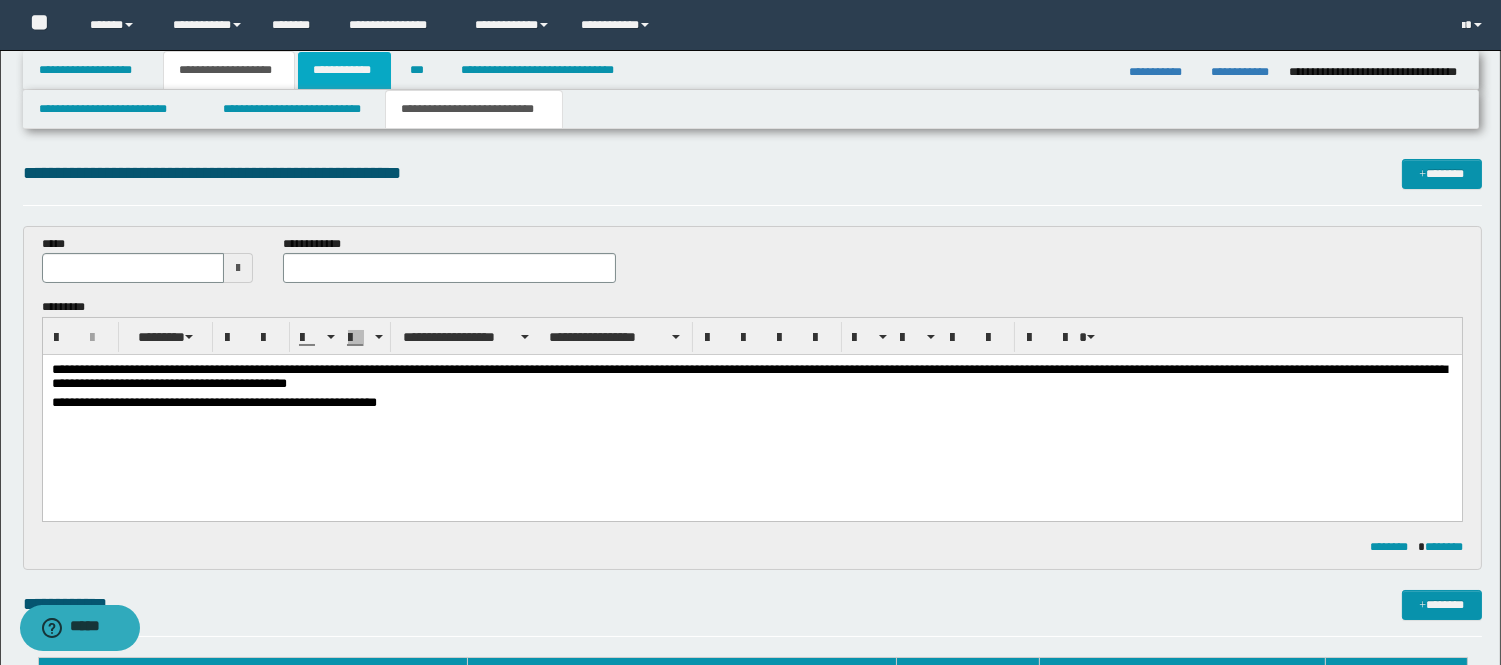 click on "**********" at bounding box center [344, 70] 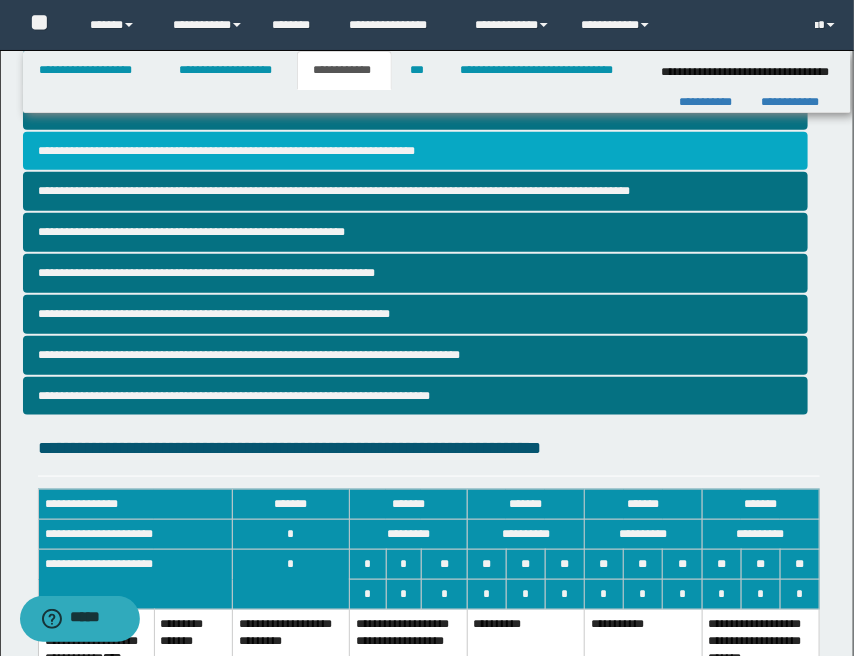 scroll, scrollTop: 333, scrollLeft: 0, axis: vertical 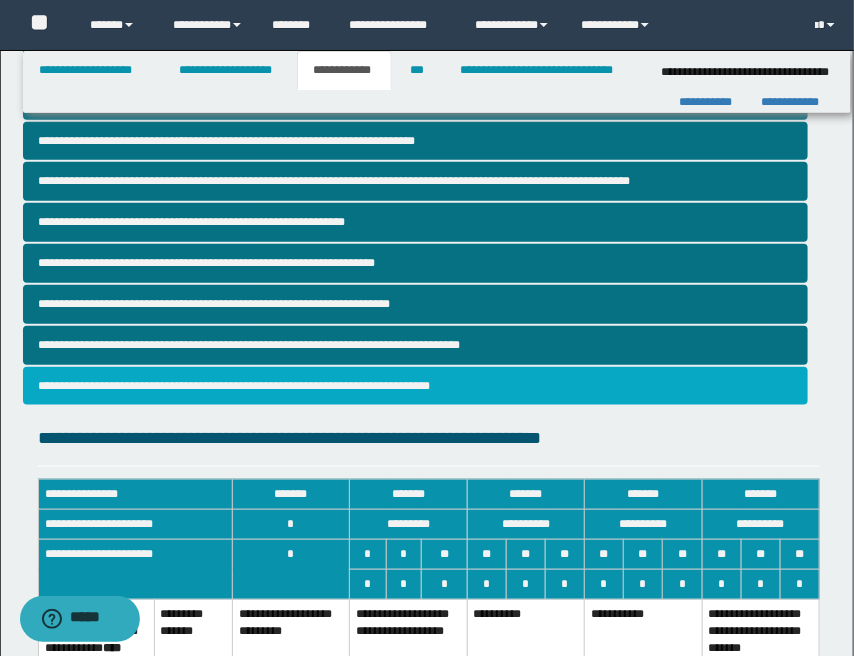 click on "**********" at bounding box center (416, 386) 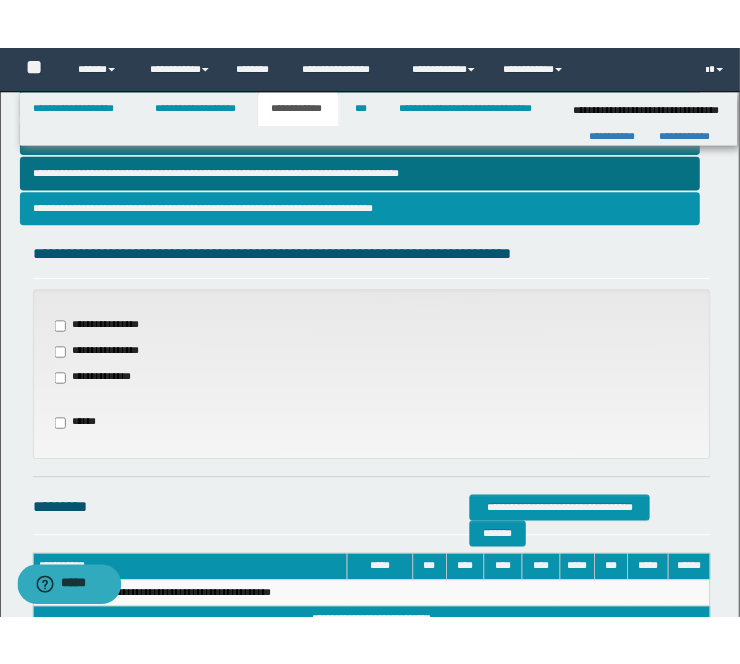 scroll, scrollTop: 666, scrollLeft: 0, axis: vertical 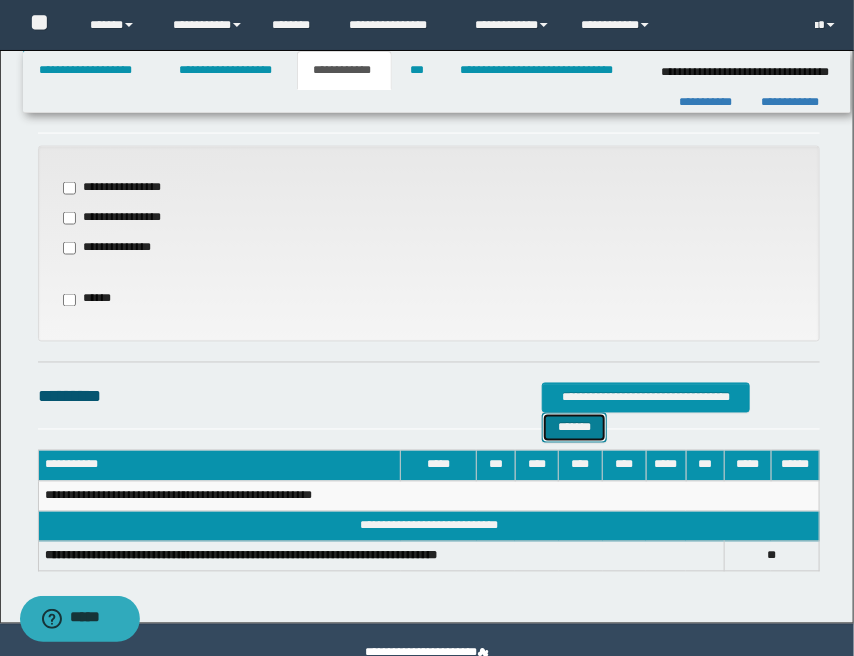 click on "*******" at bounding box center [574, 428] 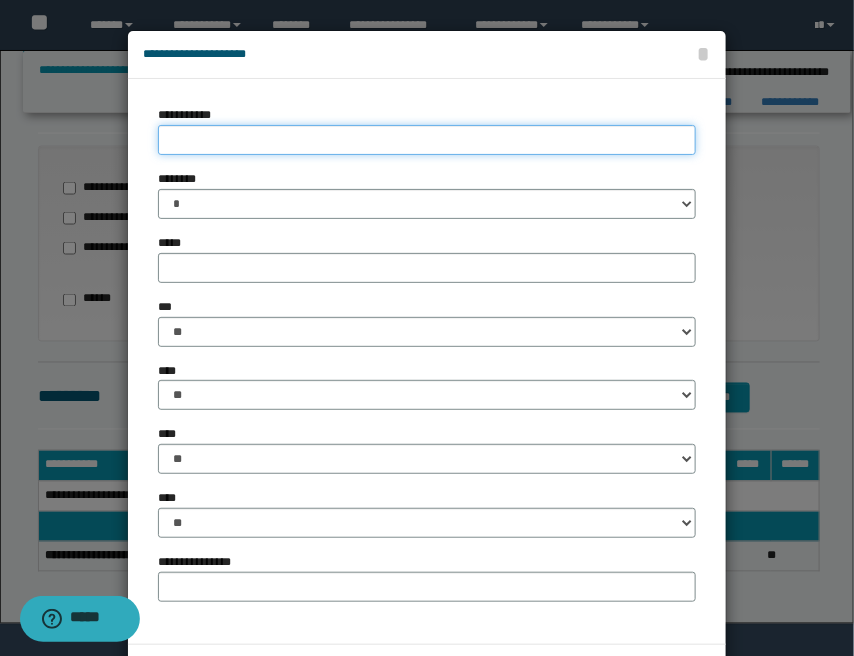 click on "**********" at bounding box center (427, 140) 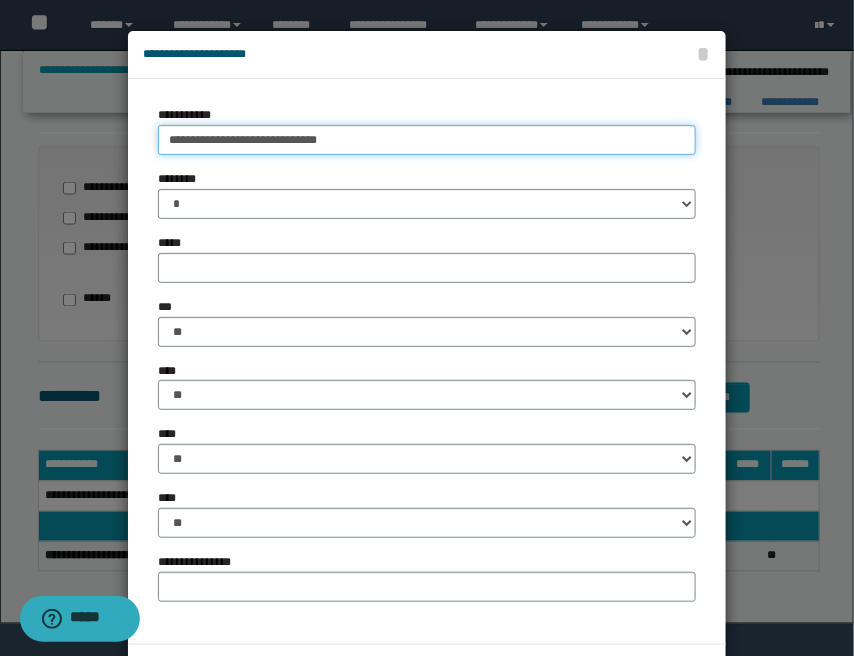 type on "**********" 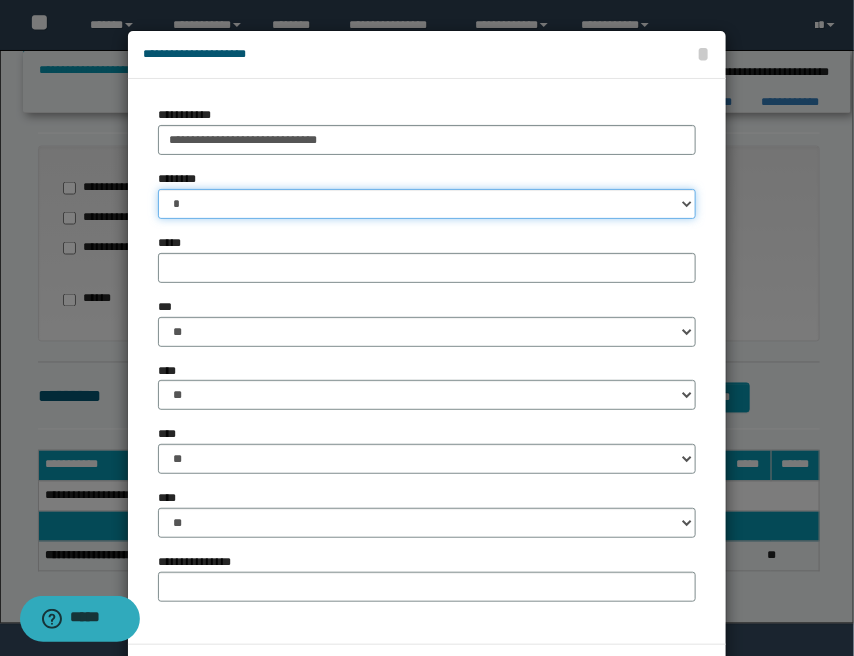click on "*
*
*
*
*
*
*
*
*
**
**
**
**
**
**" at bounding box center (427, 204) 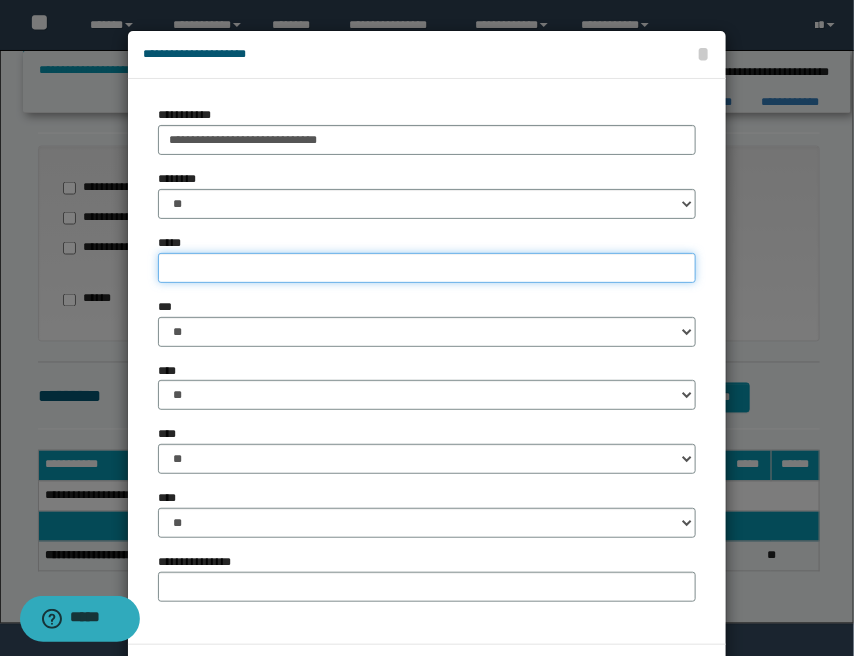 click on "*****" at bounding box center (427, 268) 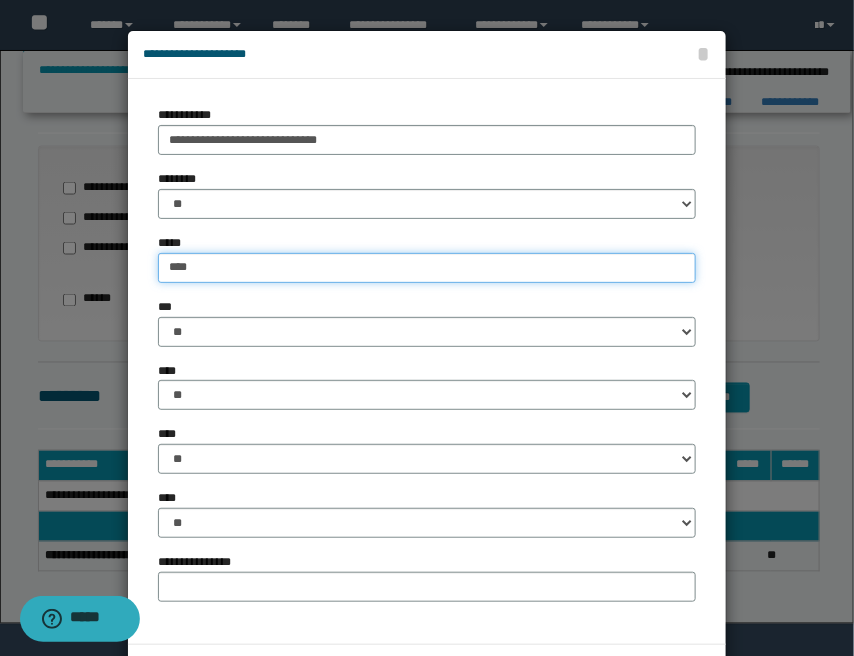 type on "****" 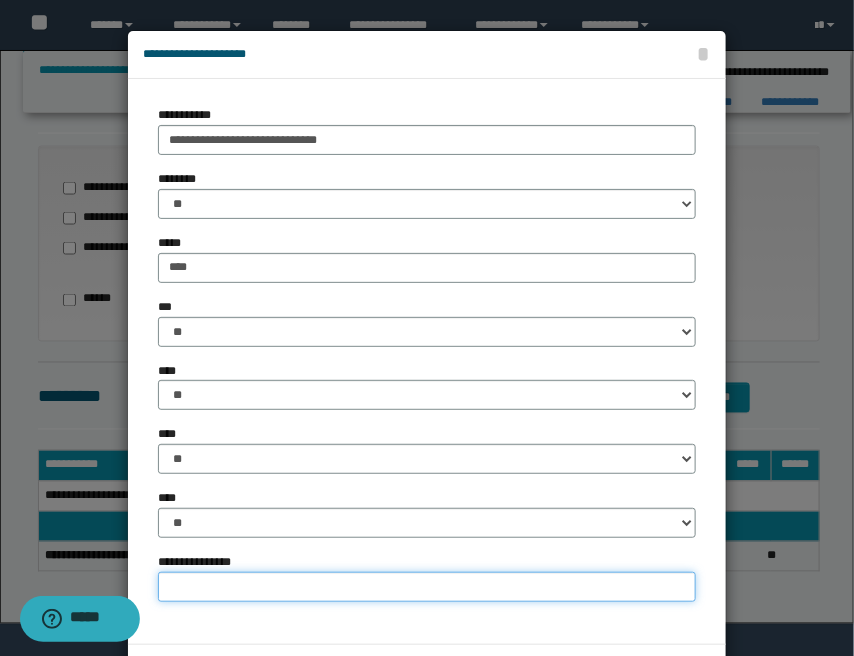 click on "**********" at bounding box center [427, 587] 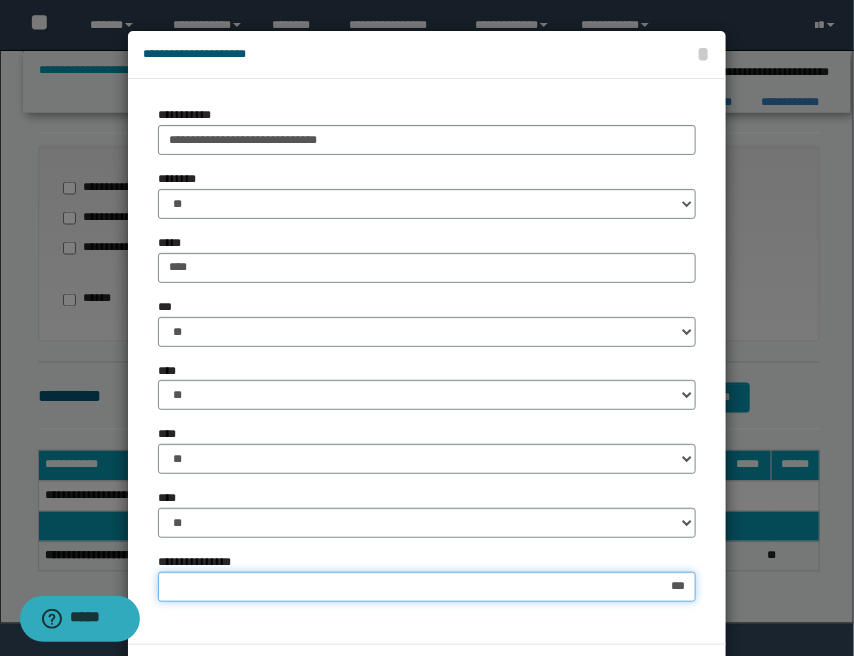 type on "****" 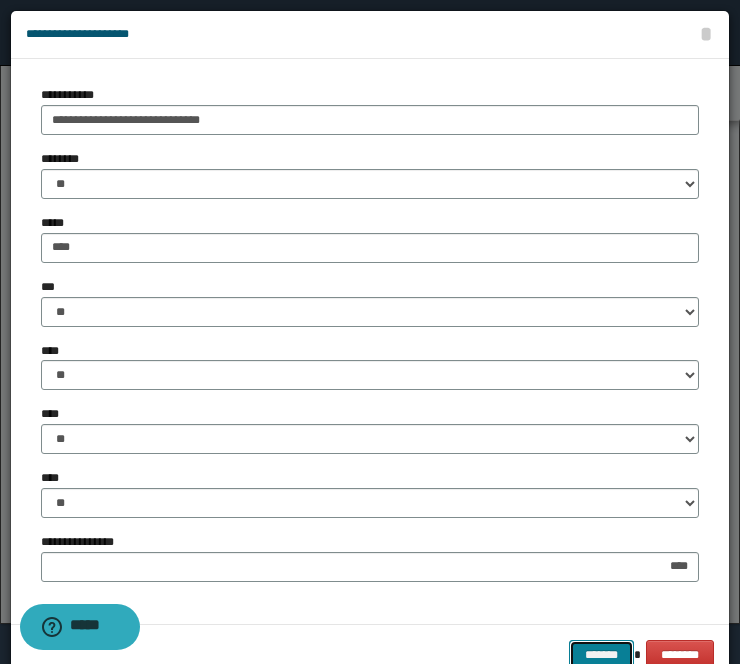 click on "*******" at bounding box center [601, 655] 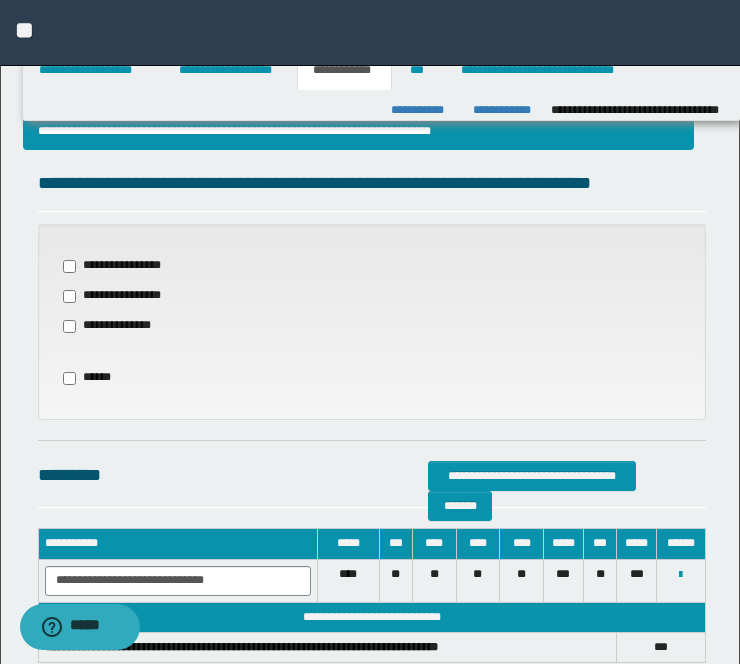 scroll, scrollTop: 444, scrollLeft: 0, axis: vertical 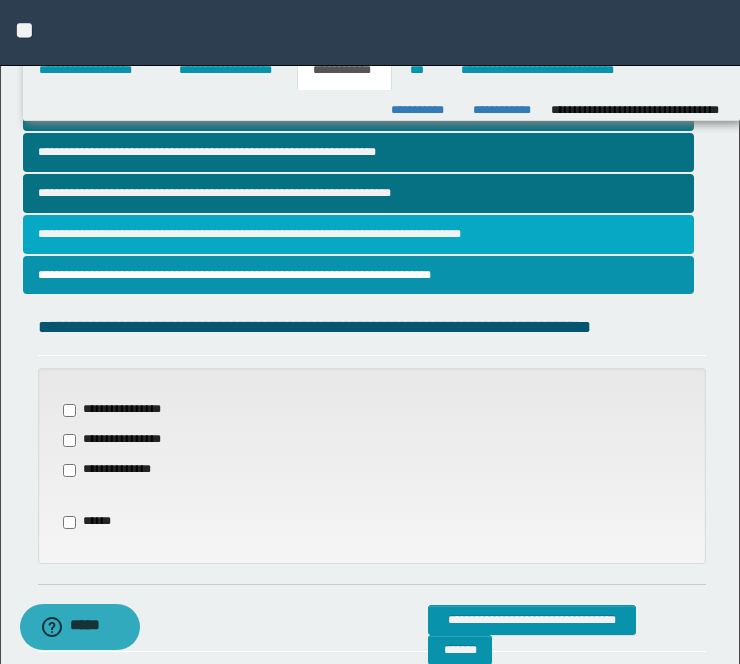 click on "**********" at bounding box center [358, 234] 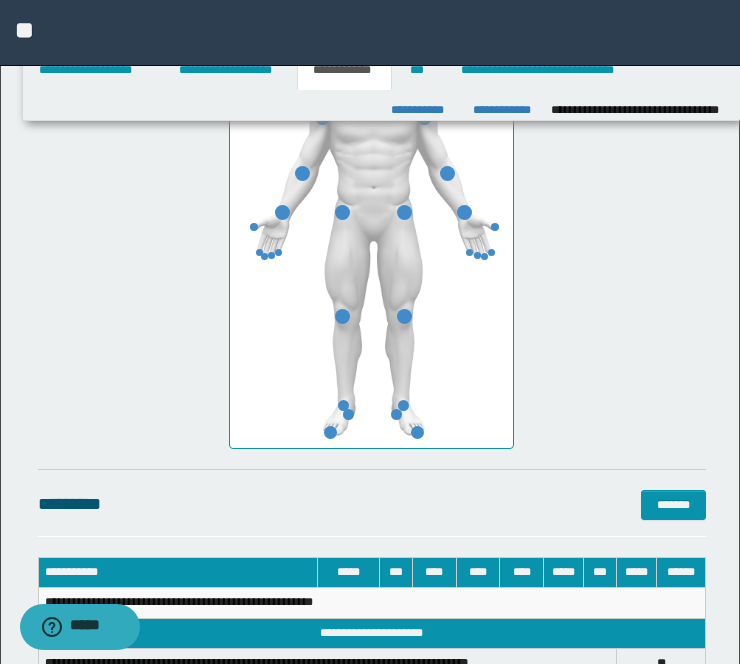 scroll, scrollTop: 1222, scrollLeft: 0, axis: vertical 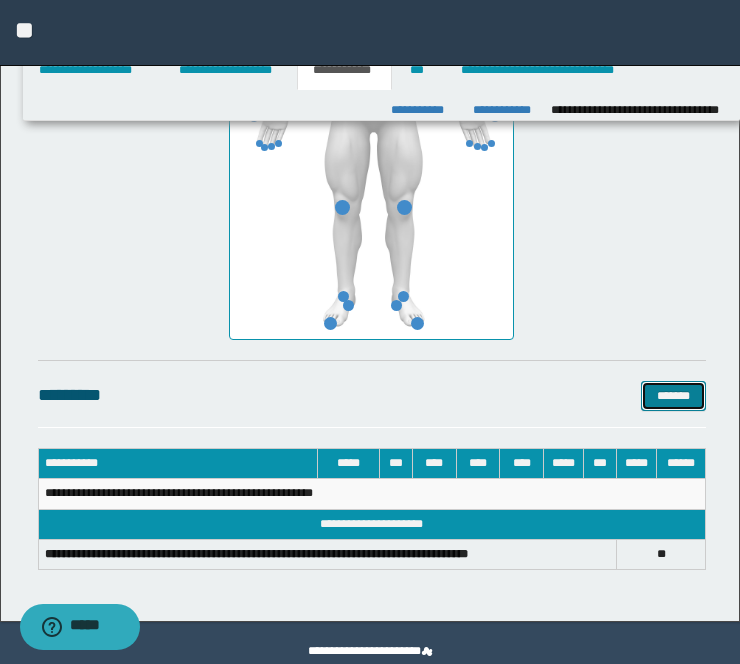 click on "*******" at bounding box center [673, 396] 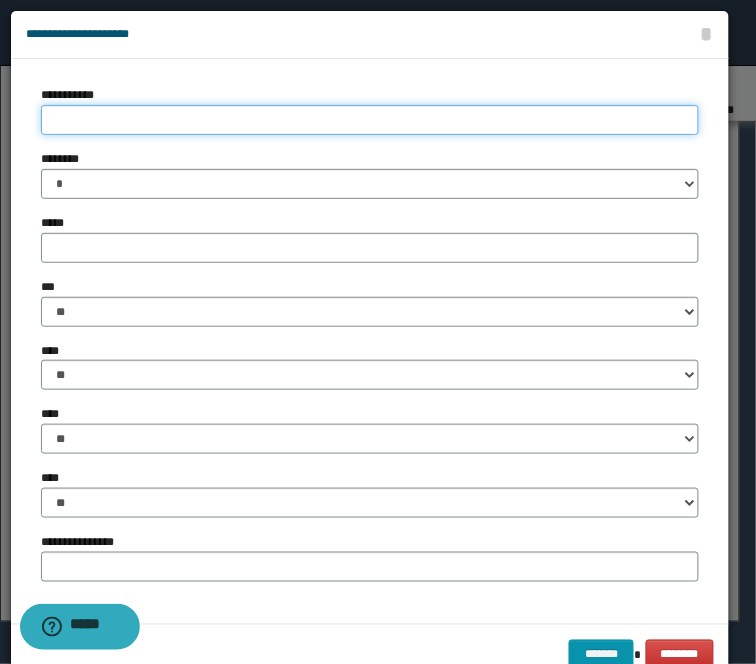 click on "**********" at bounding box center (370, 120) 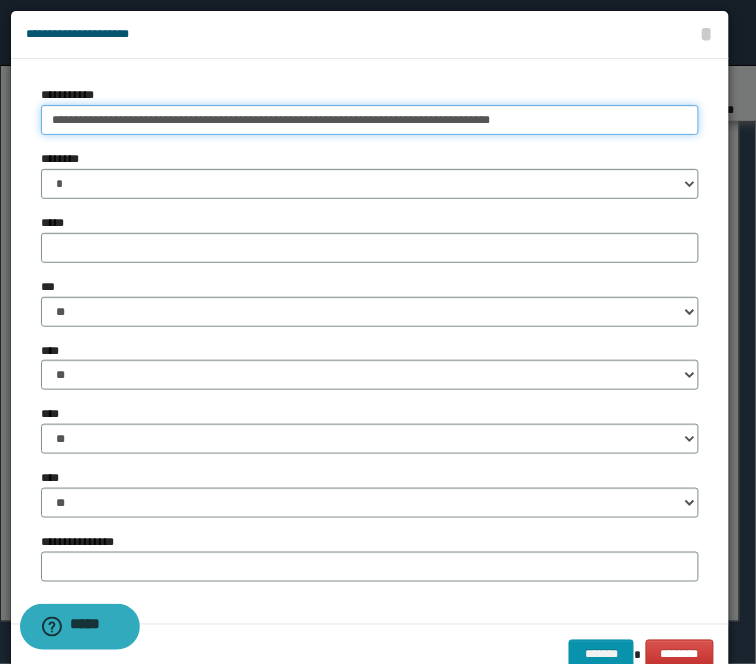 type on "**********" 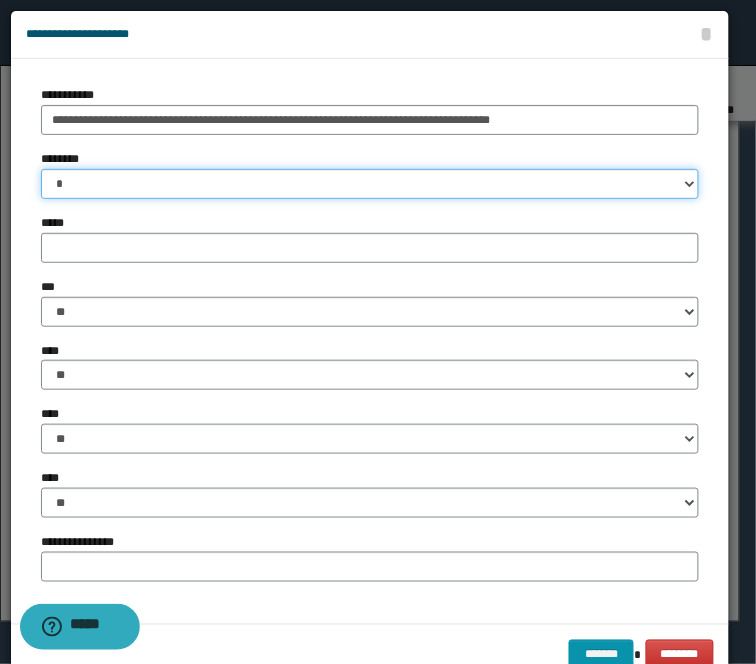 click on "*
*
*
*
*
*
*
*
*
**
**
**
**
**
**" at bounding box center (370, 184) 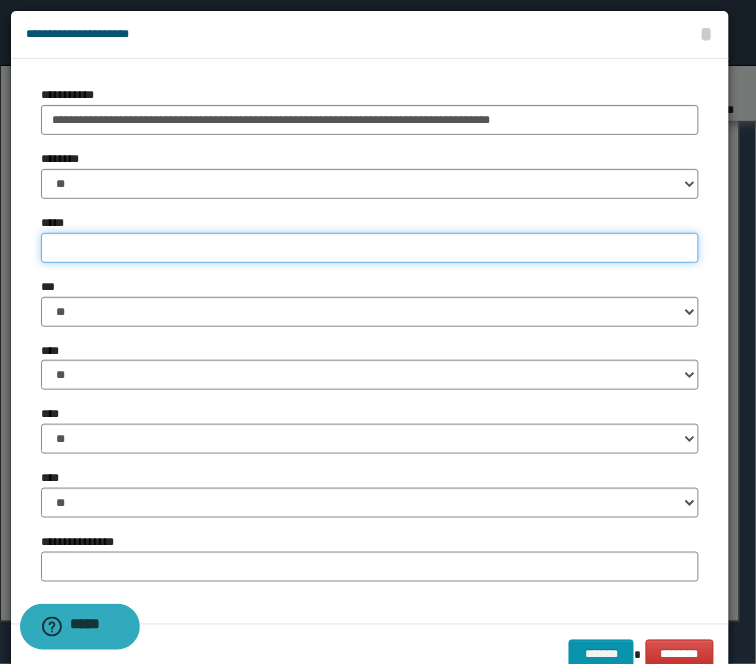 click on "*****" at bounding box center [370, 248] 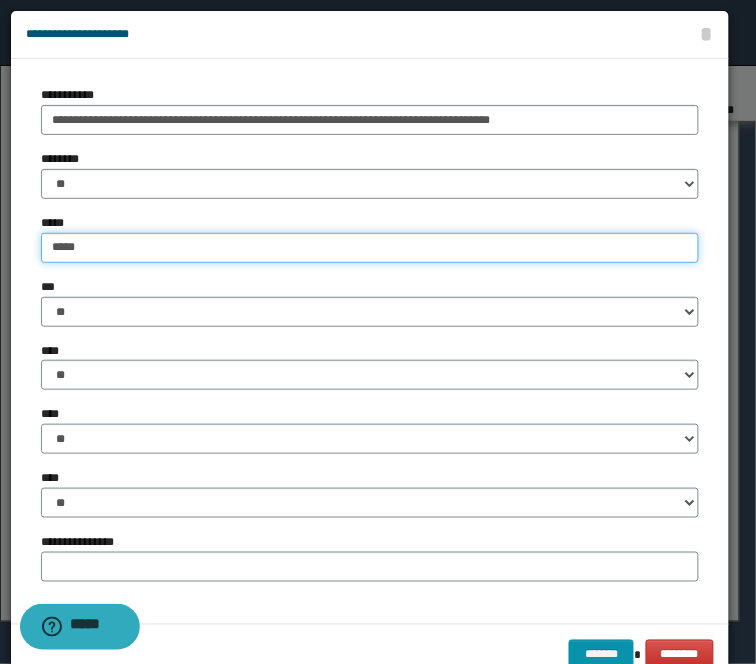 type on "*****" 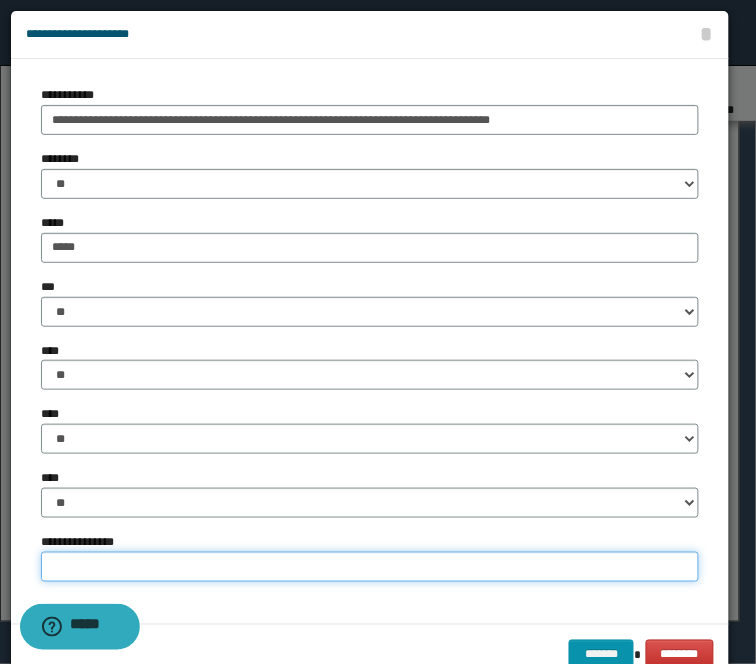 click on "**********" at bounding box center (370, 567) 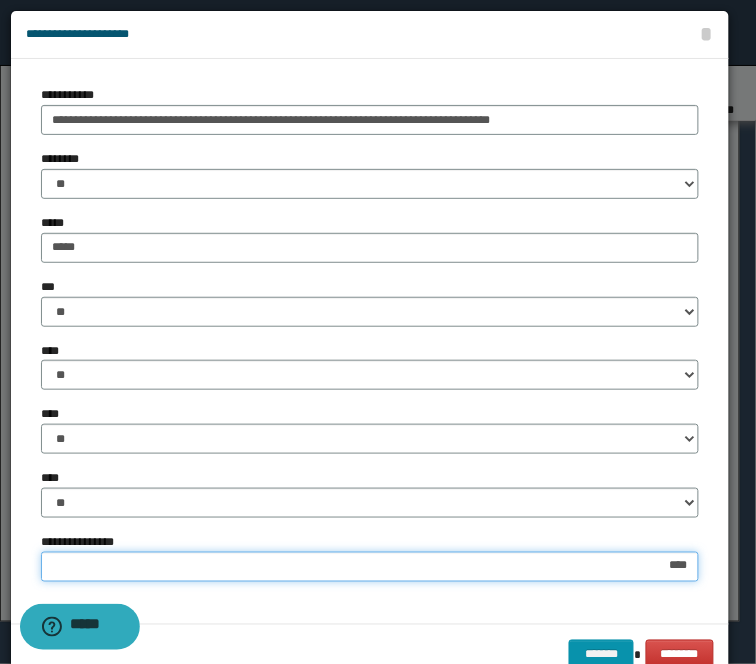 type on "*****" 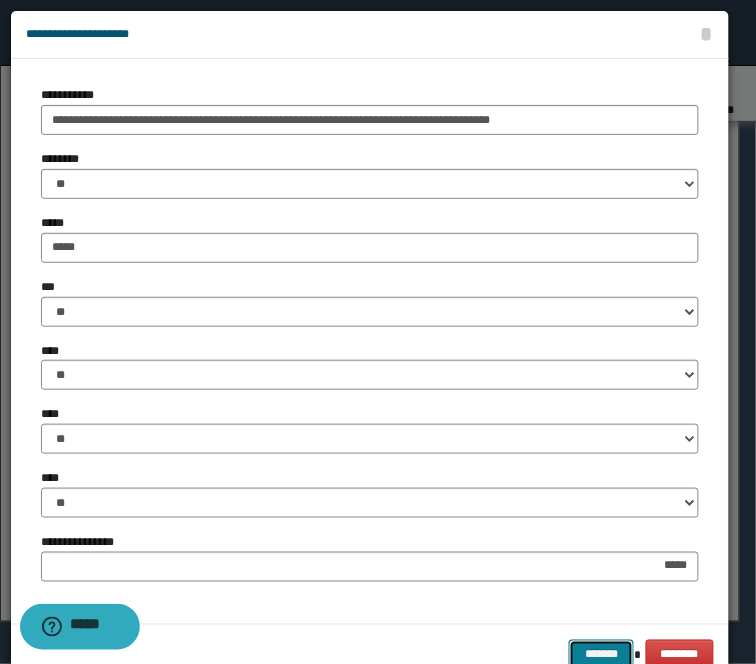 click on "*******" at bounding box center [601, 655] 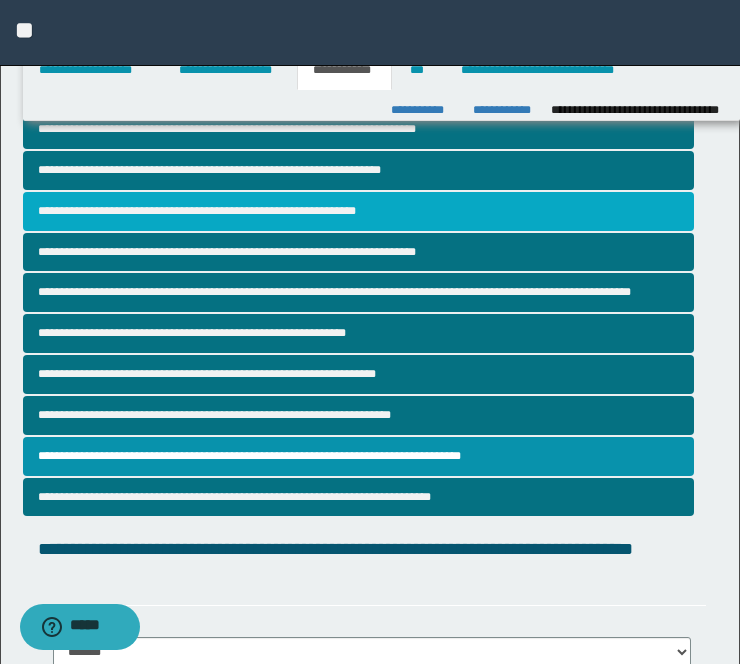 scroll, scrollTop: 111, scrollLeft: 0, axis: vertical 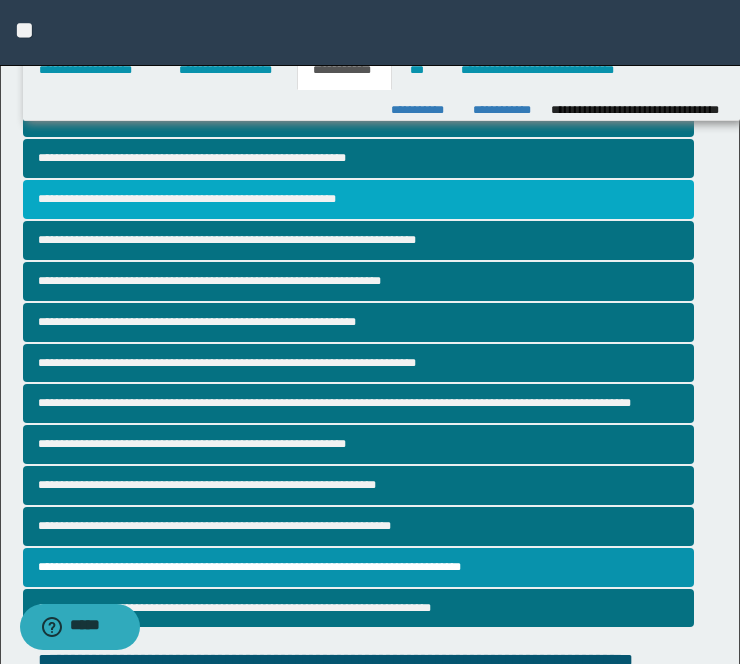 click on "**********" at bounding box center [358, 199] 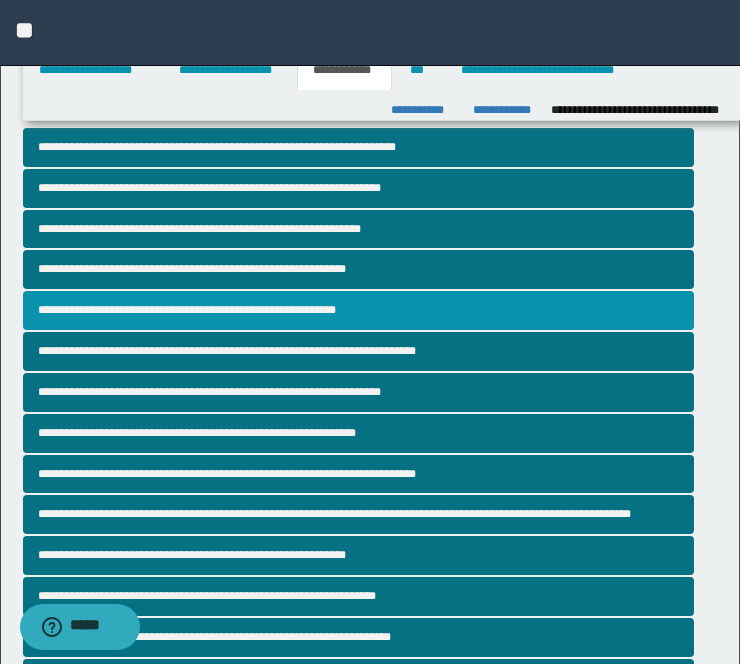 click on "**********" at bounding box center (358, 310) 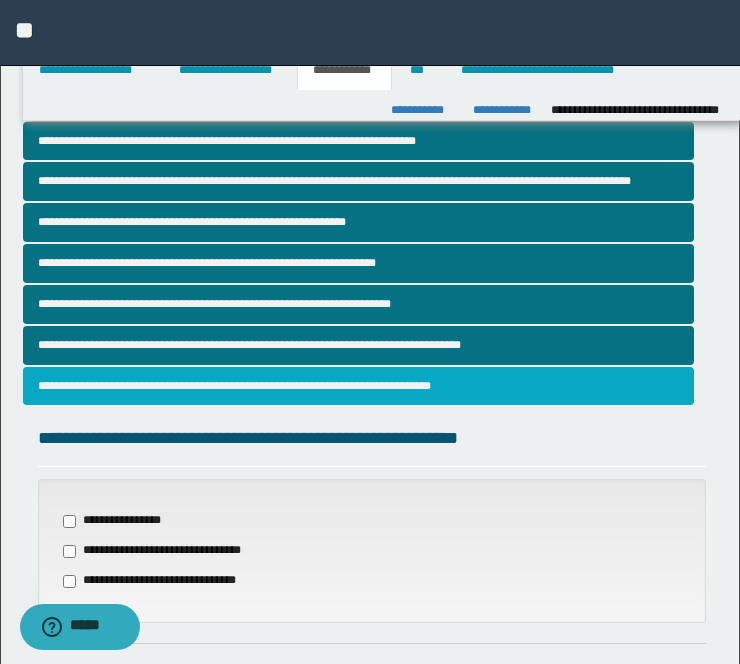 scroll, scrollTop: 651, scrollLeft: 0, axis: vertical 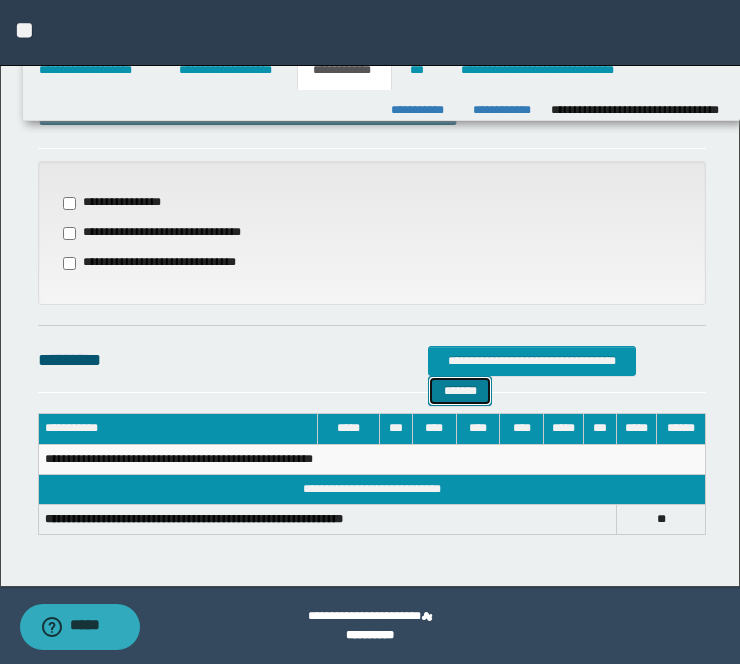 click on "*******" at bounding box center [460, 391] 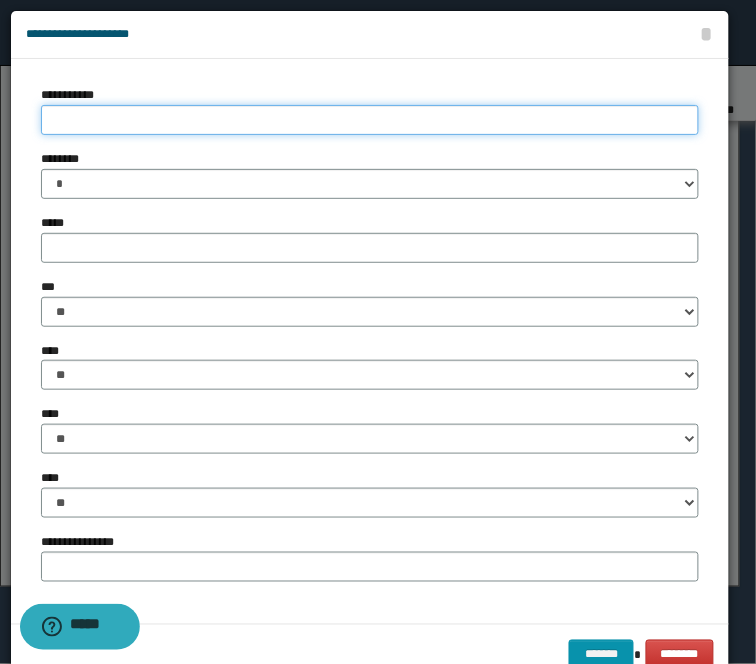 click on "**********" at bounding box center [370, 120] 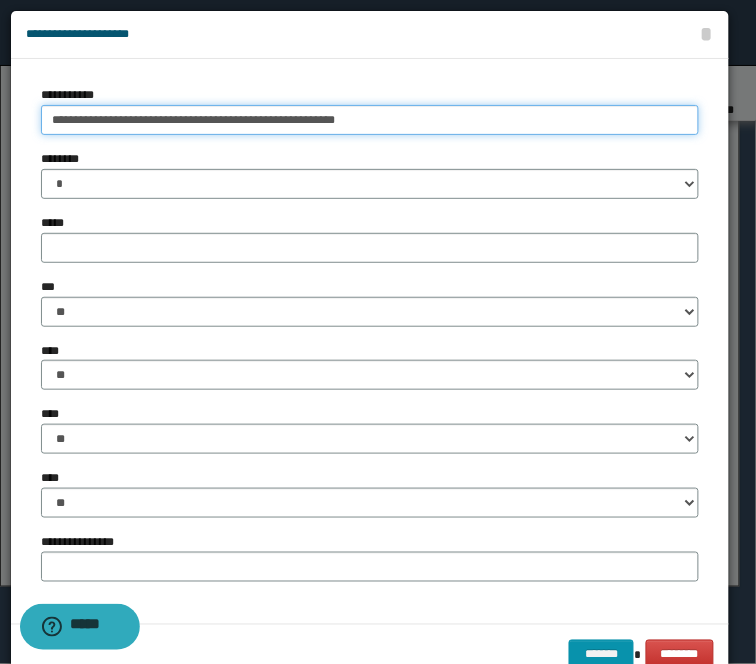 type on "**********" 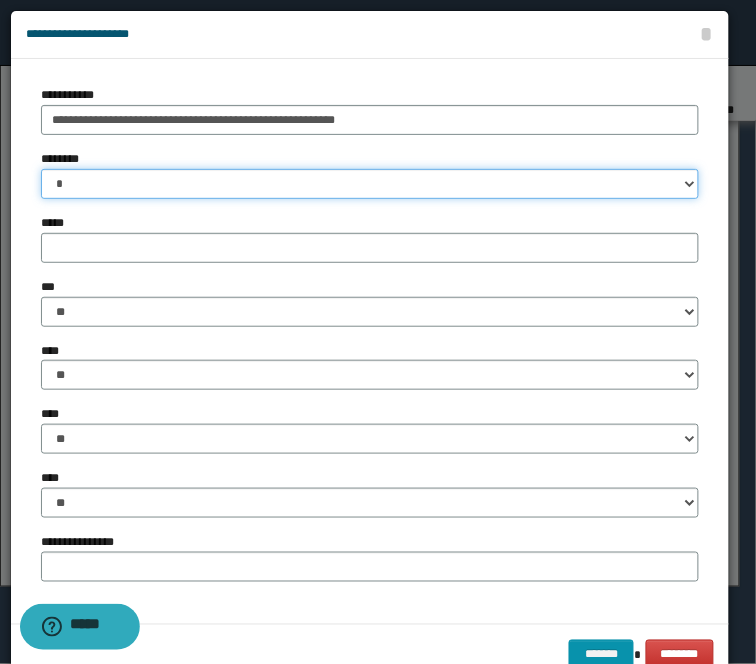click on "*
*
*
*
*
*
*
*
*
**
**
**
**
**
**" at bounding box center [370, 184] 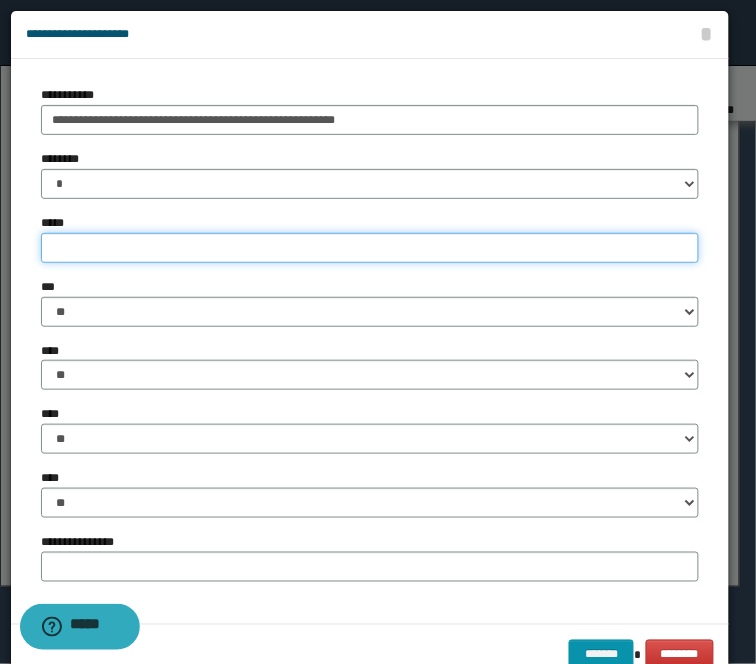 click on "*****" at bounding box center (370, 248) 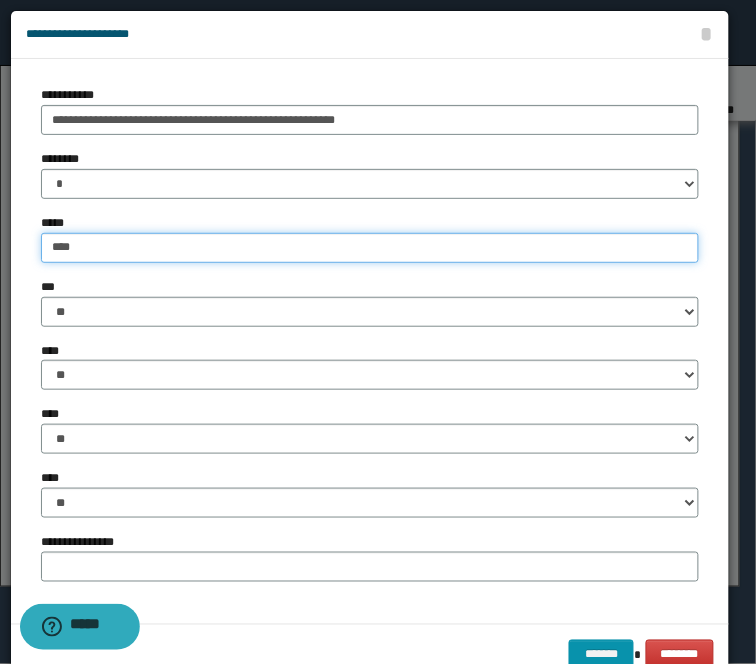 type on "****" 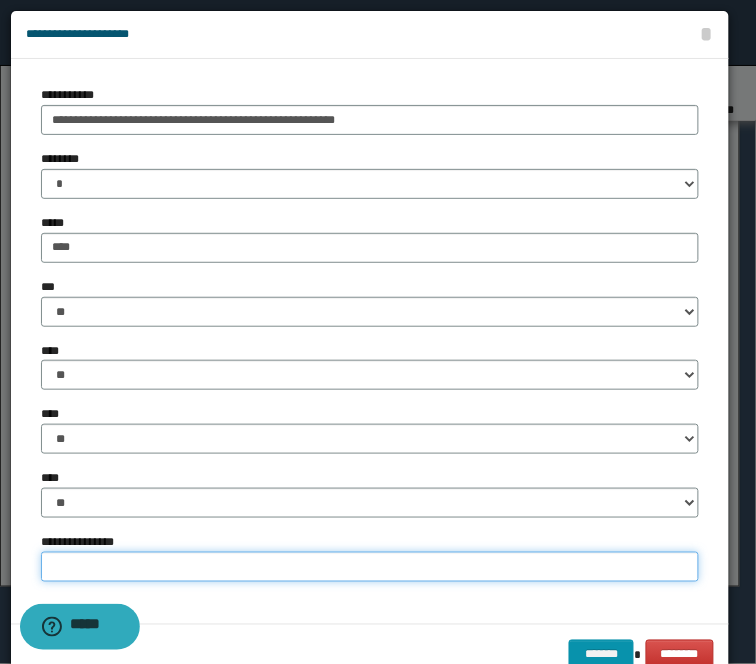 click on "**********" at bounding box center [370, 567] 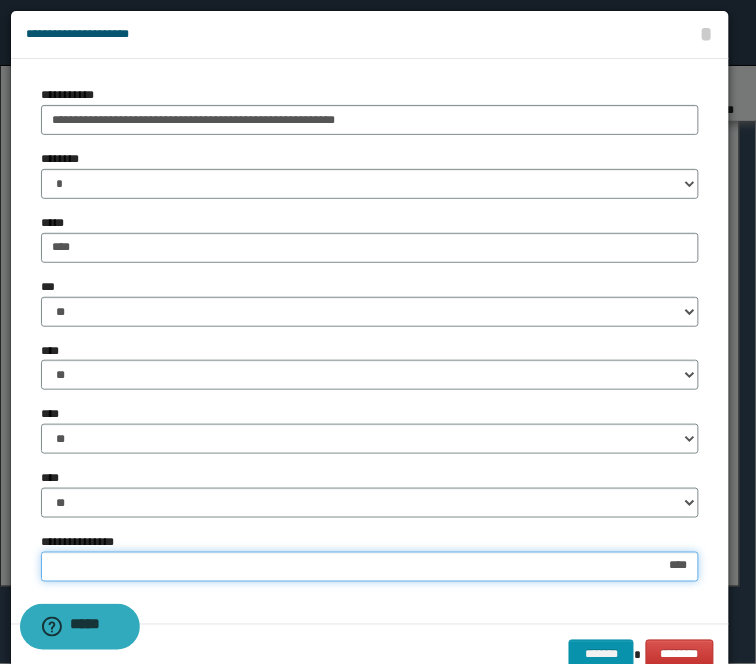 type on "*****" 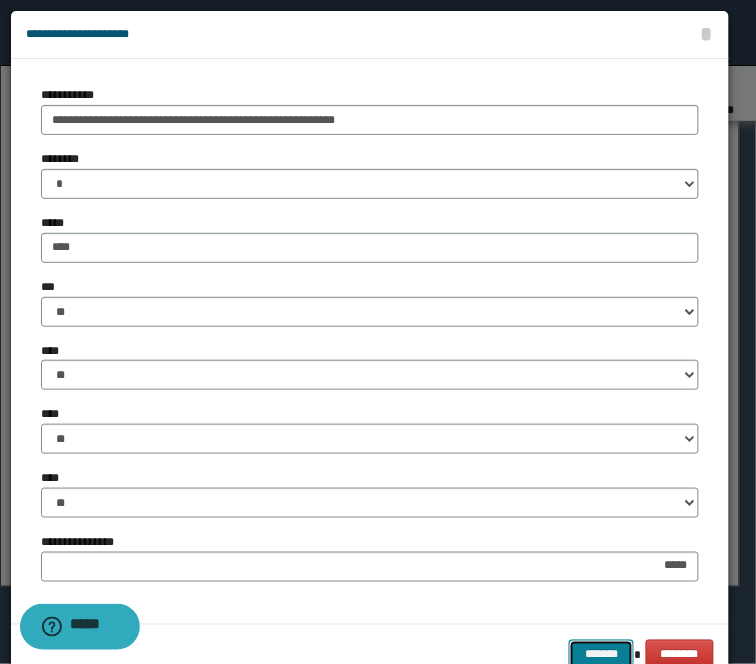 click on "*******" at bounding box center (601, 655) 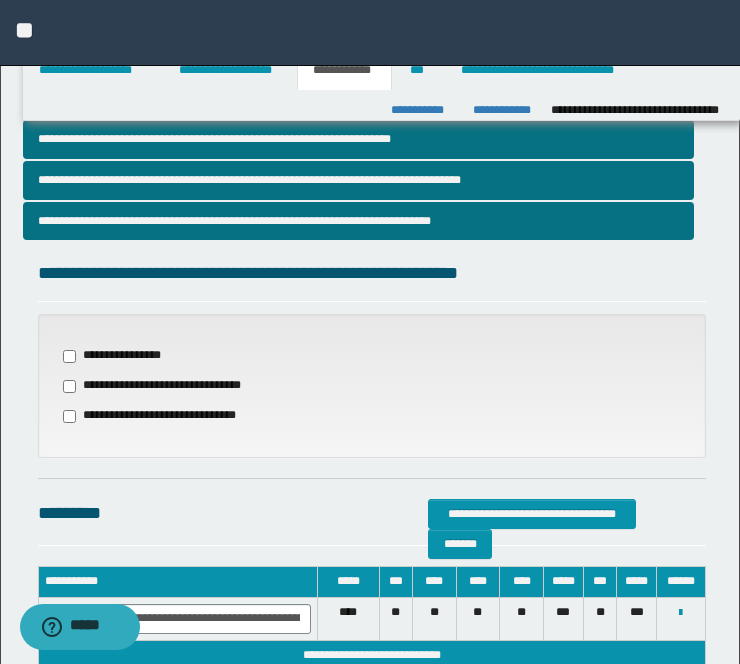 scroll, scrollTop: 317, scrollLeft: 0, axis: vertical 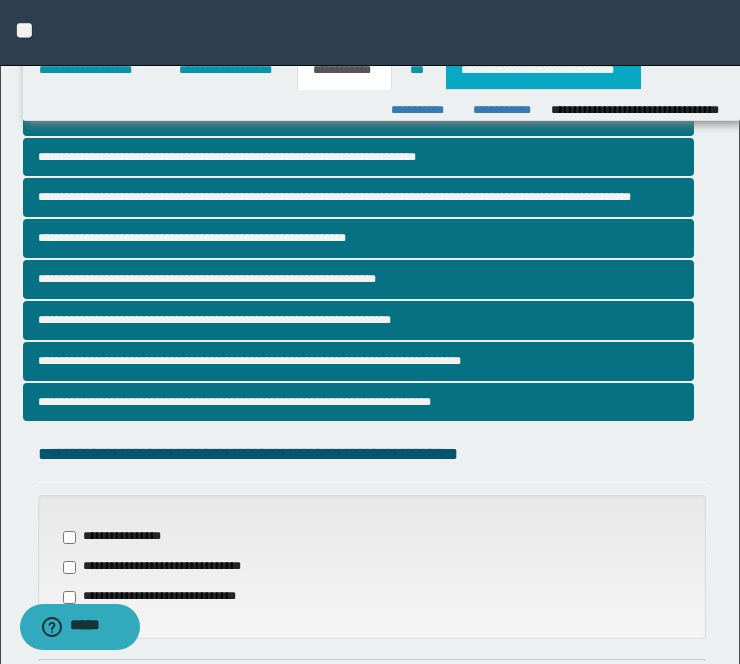 click on "**********" at bounding box center [543, 70] 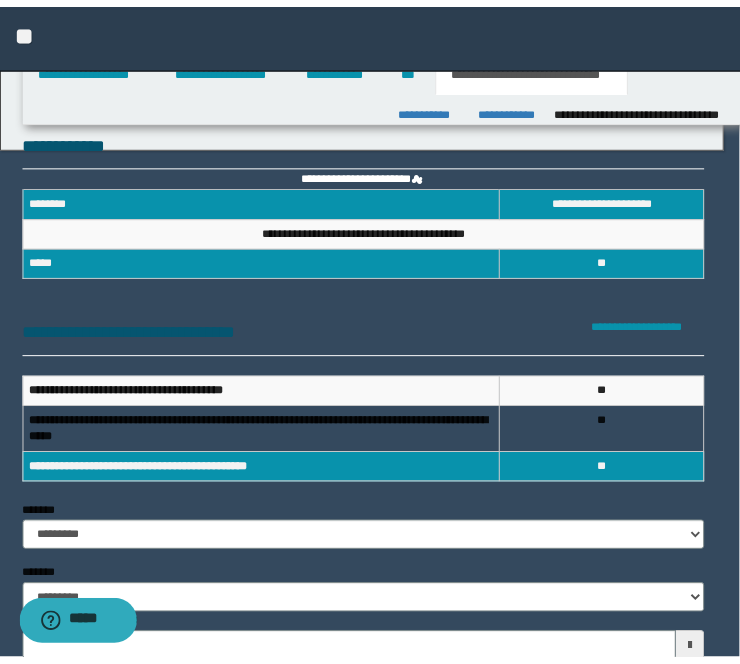 scroll, scrollTop: 0, scrollLeft: 0, axis: both 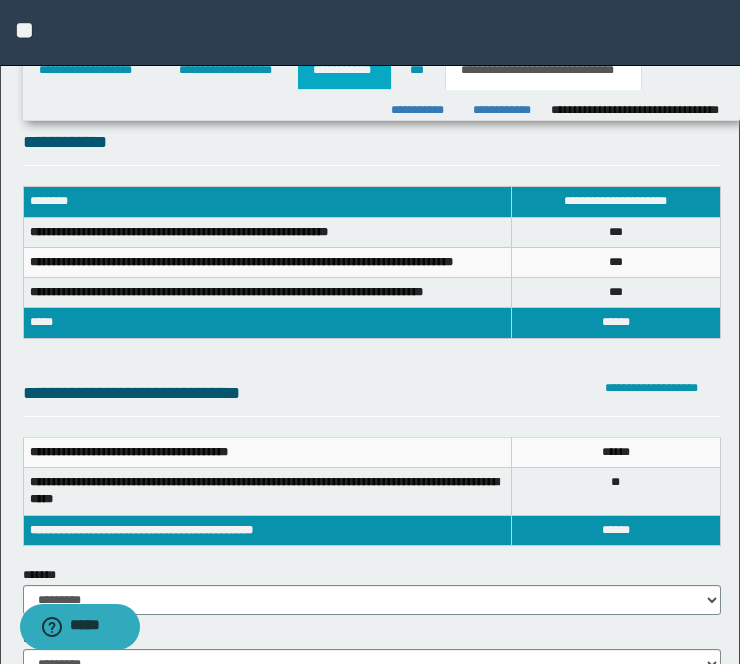 click on "**********" at bounding box center [344, 70] 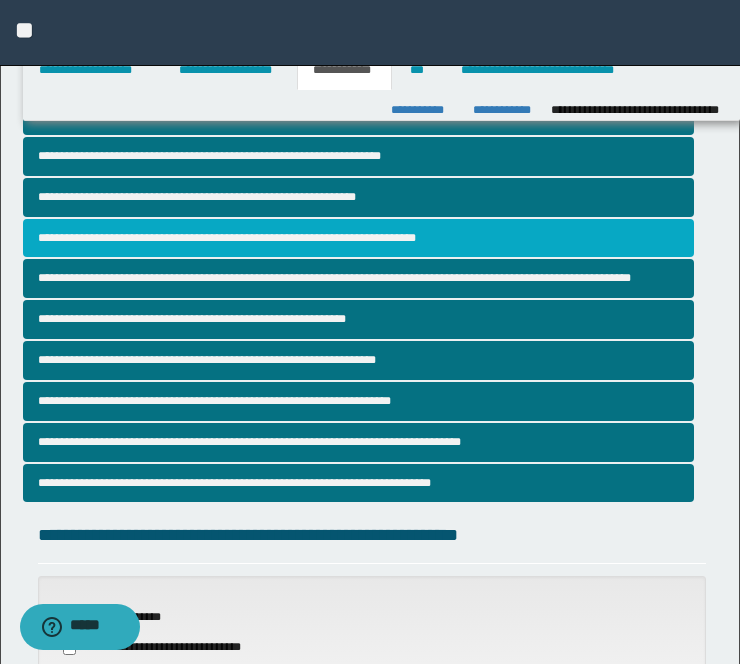 scroll, scrollTop: 333, scrollLeft: 0, axis: vertical 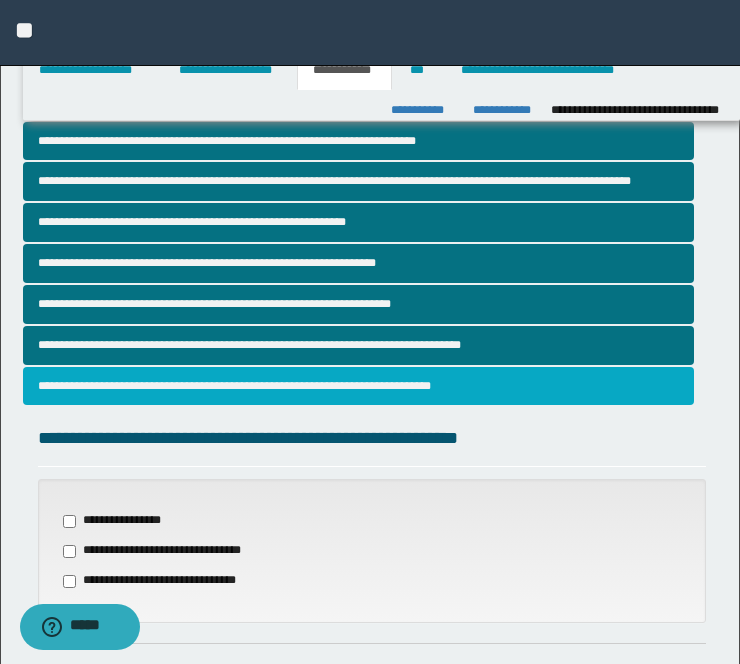 click on "**********" at bounding box center [358, 386] 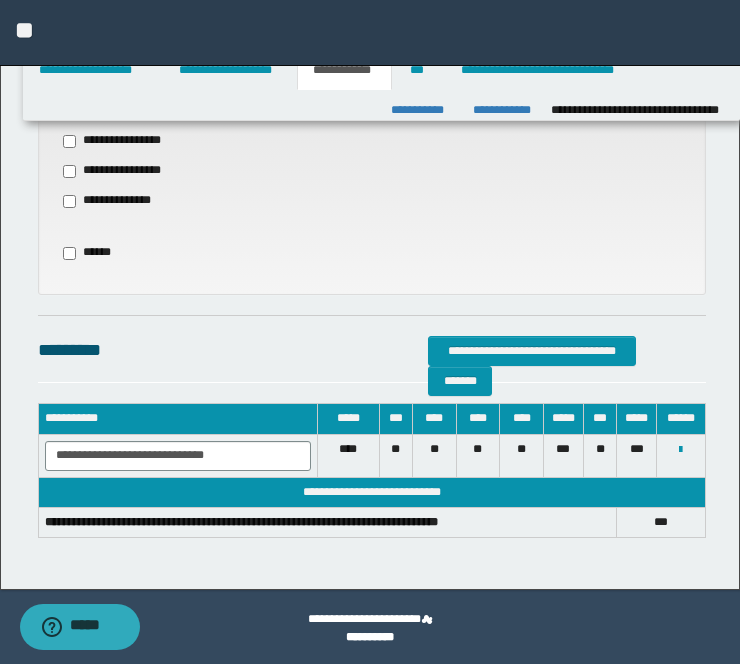 scroll, scrollTop: 715, scrollLeft: 0, axis: vertical 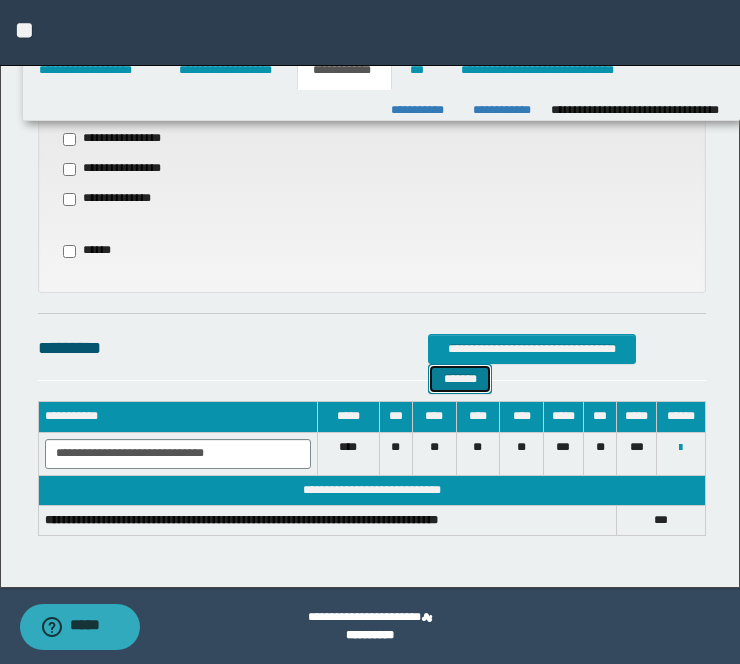 click on "*******" at bounding box center [460, 379] 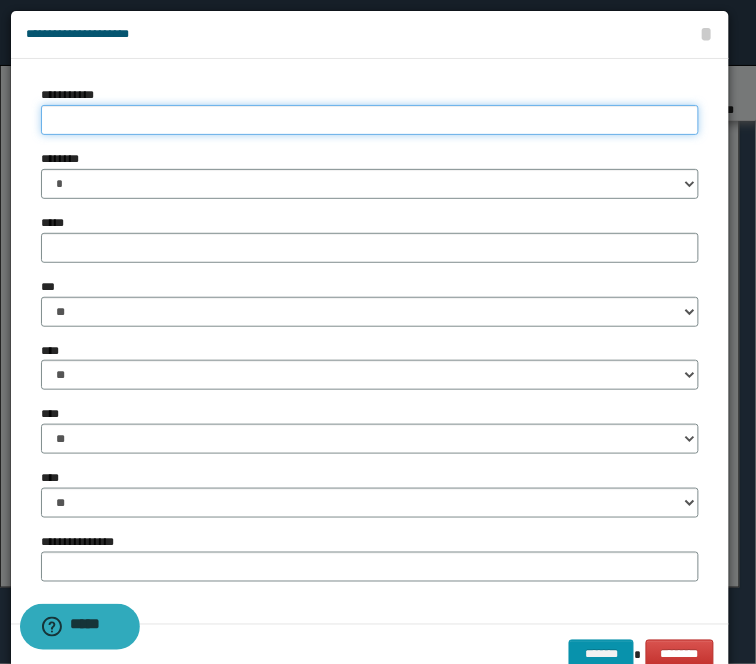 click on "**********" at bounding box center [370, 120] 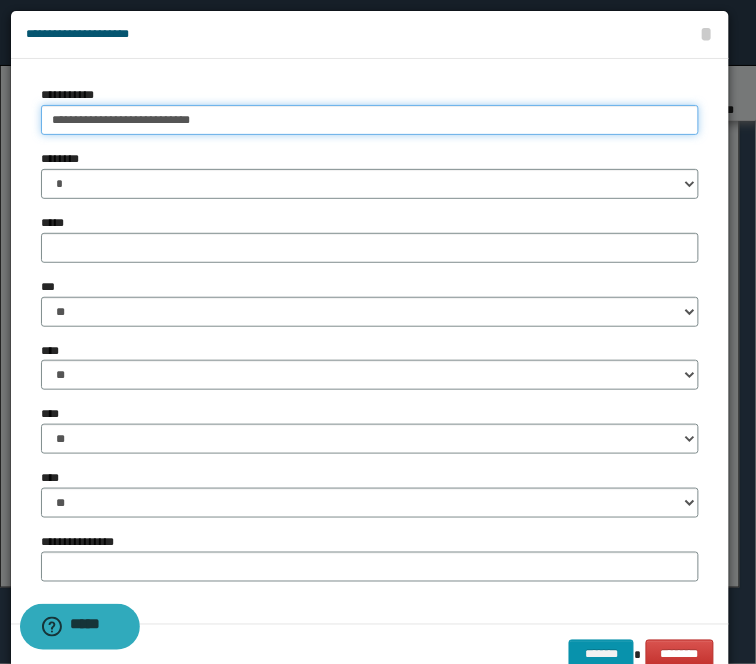 type on "**********" 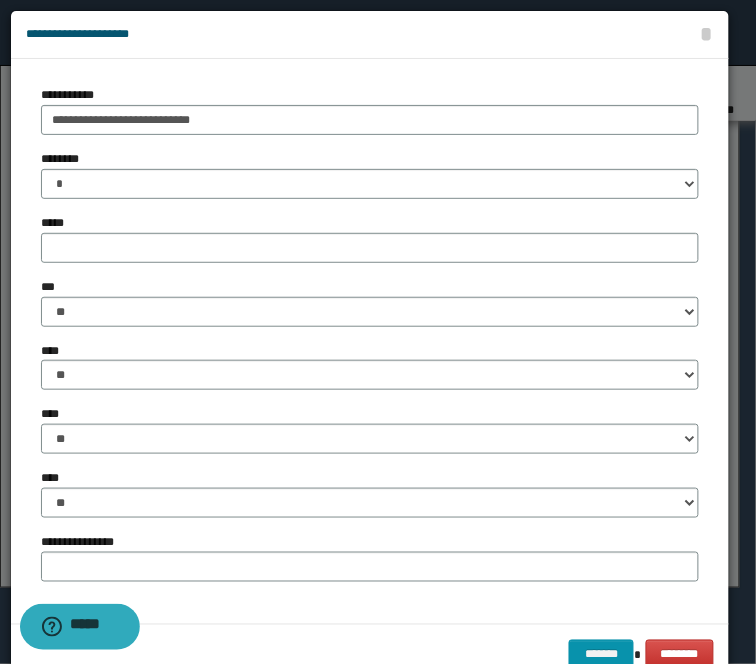 click on "********" at bounding box center [63, 159] 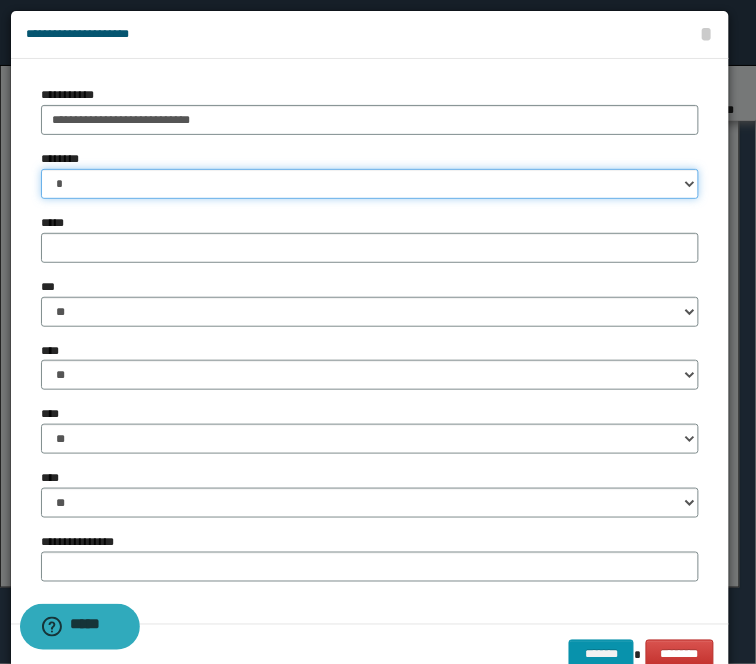 click on "*
*
*
*
*
*
*
*
*
**
**
**
**
**
**" at bounding box center (370, 184) 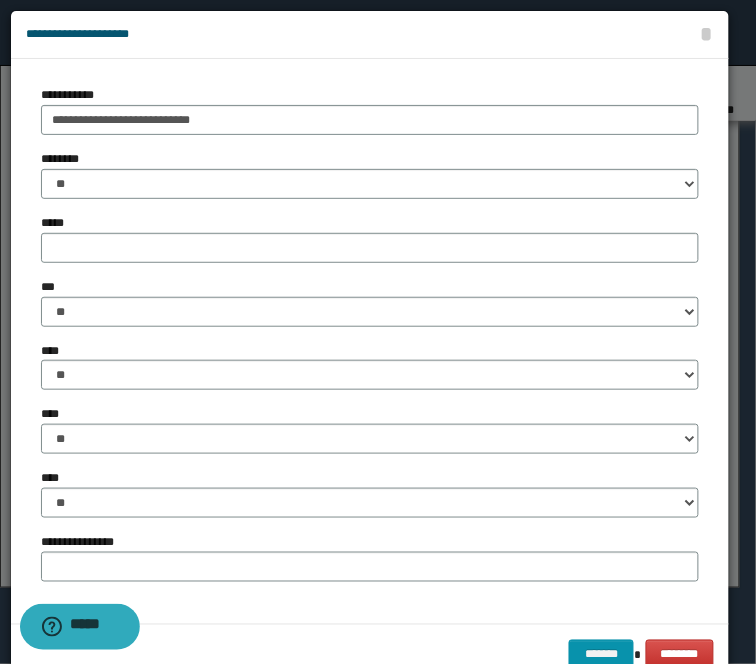 click on "**********" at bounding box center (370, 341) 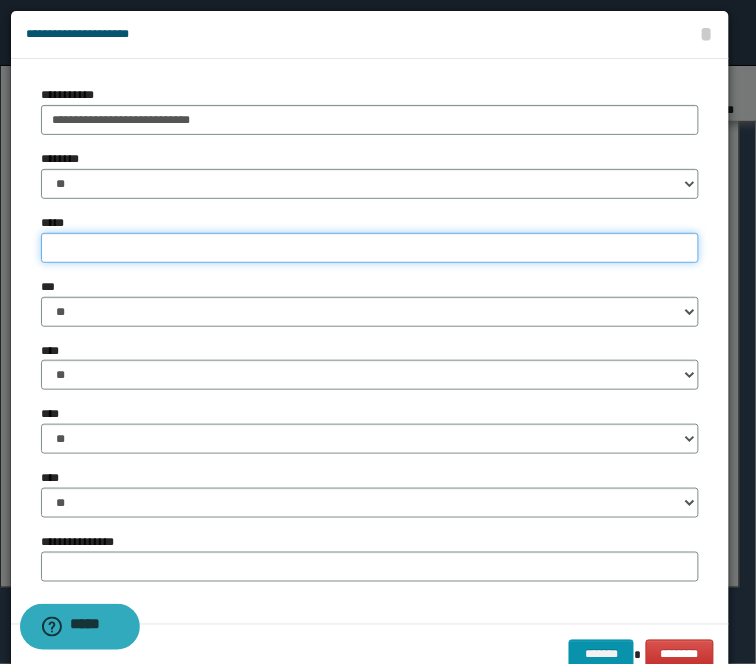 click on "*****" at bounding box center (370, 248) 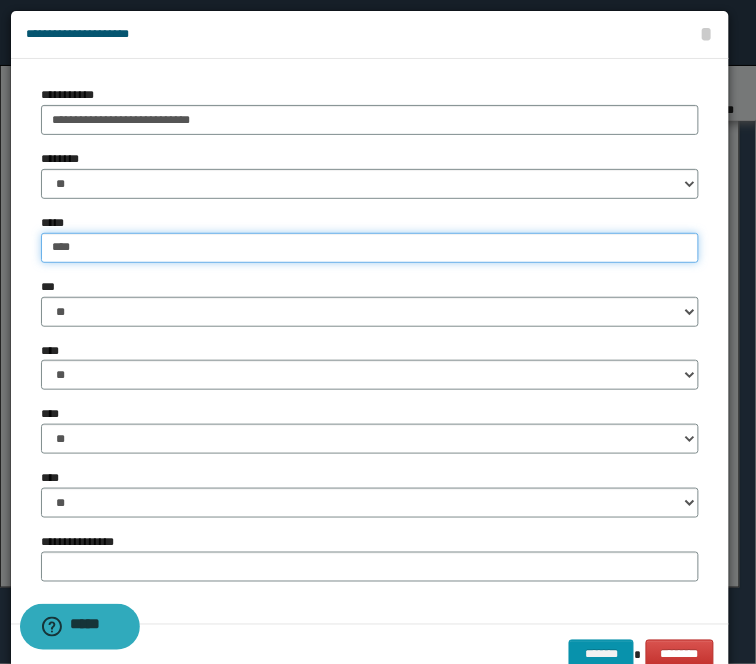 type on "****" 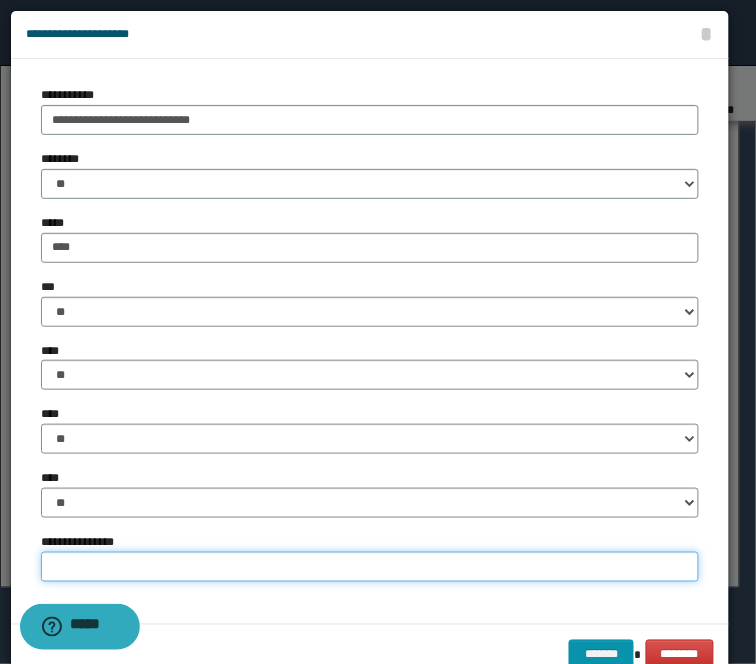 click on "**********" at bounding box center (370, 567) 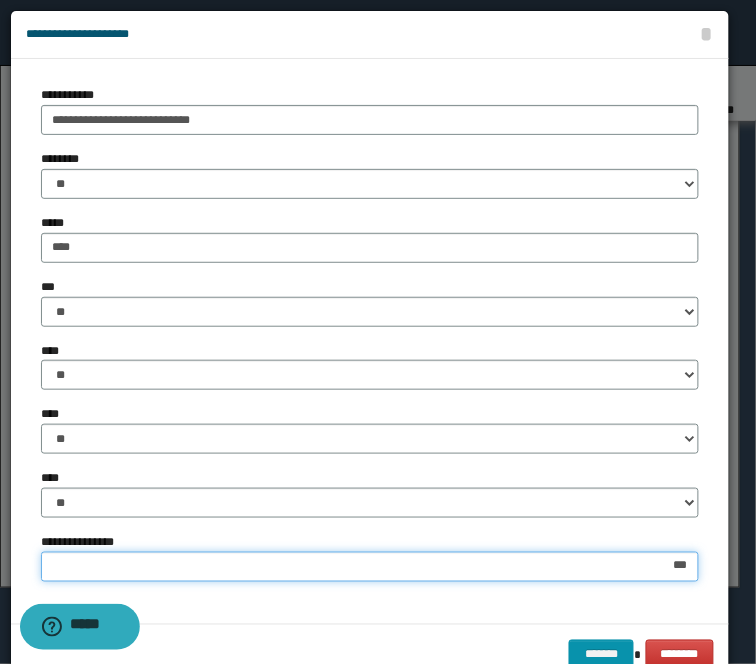 type on "****" 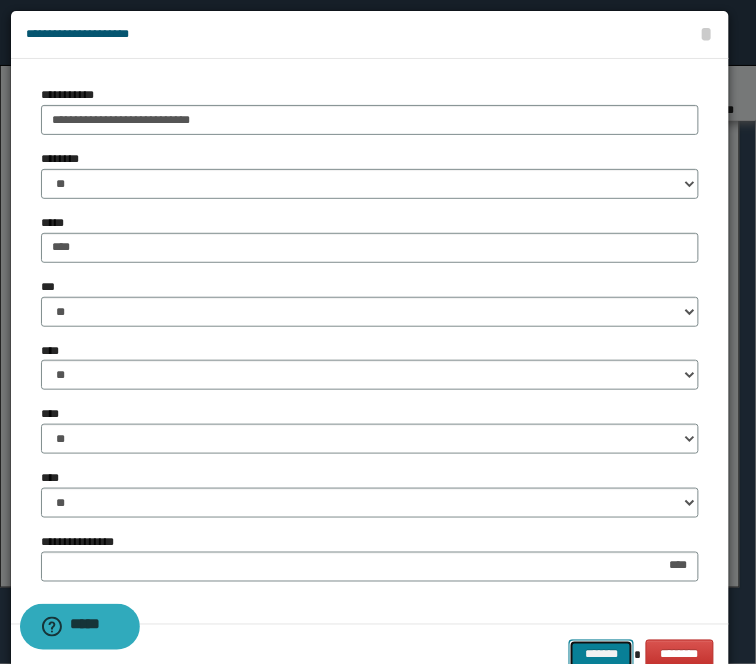 click on "*******" at bounding box center [601, 655] 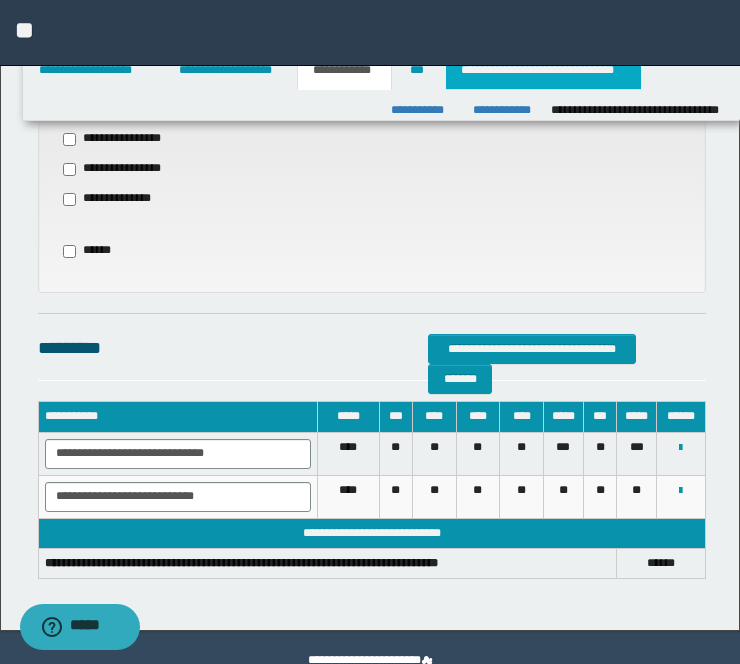 click on "**********" at bounding box center [543, 70] 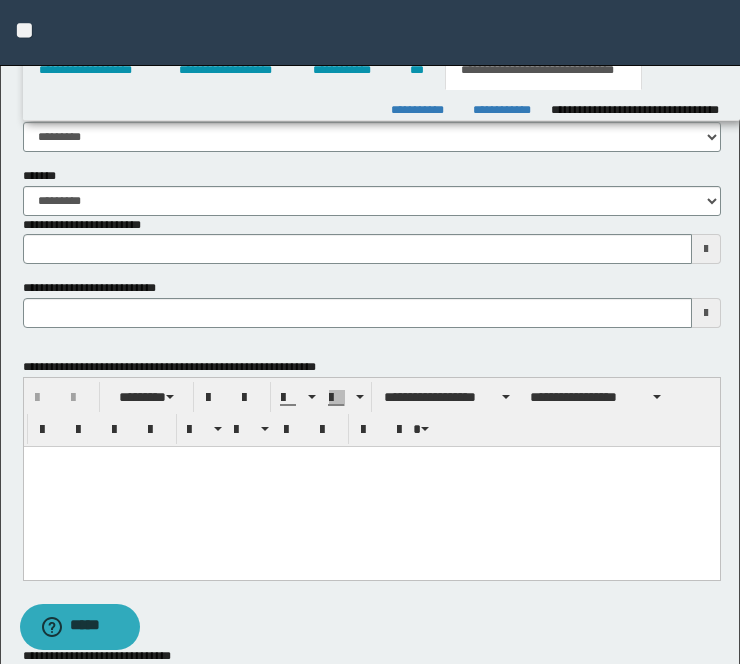scroll, scrollTop: 271, scrollLeft: 0, axis: vertical 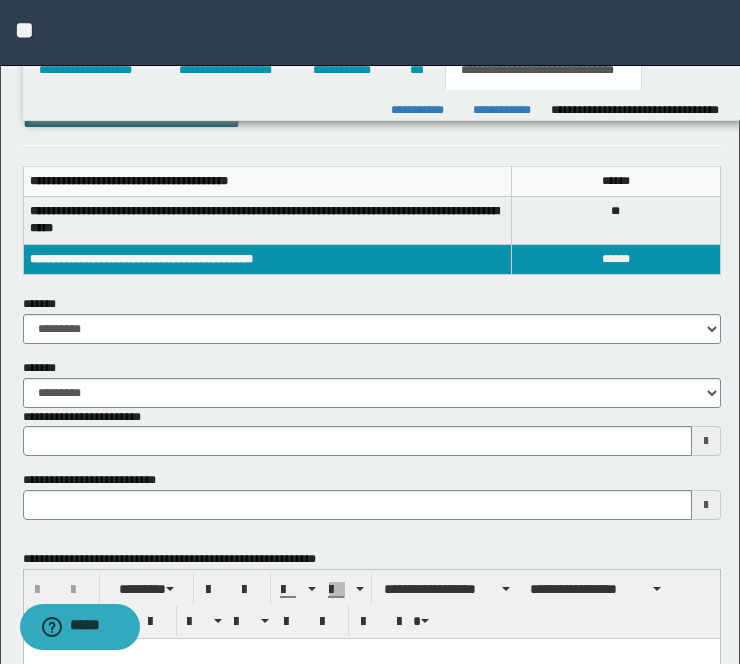 type 